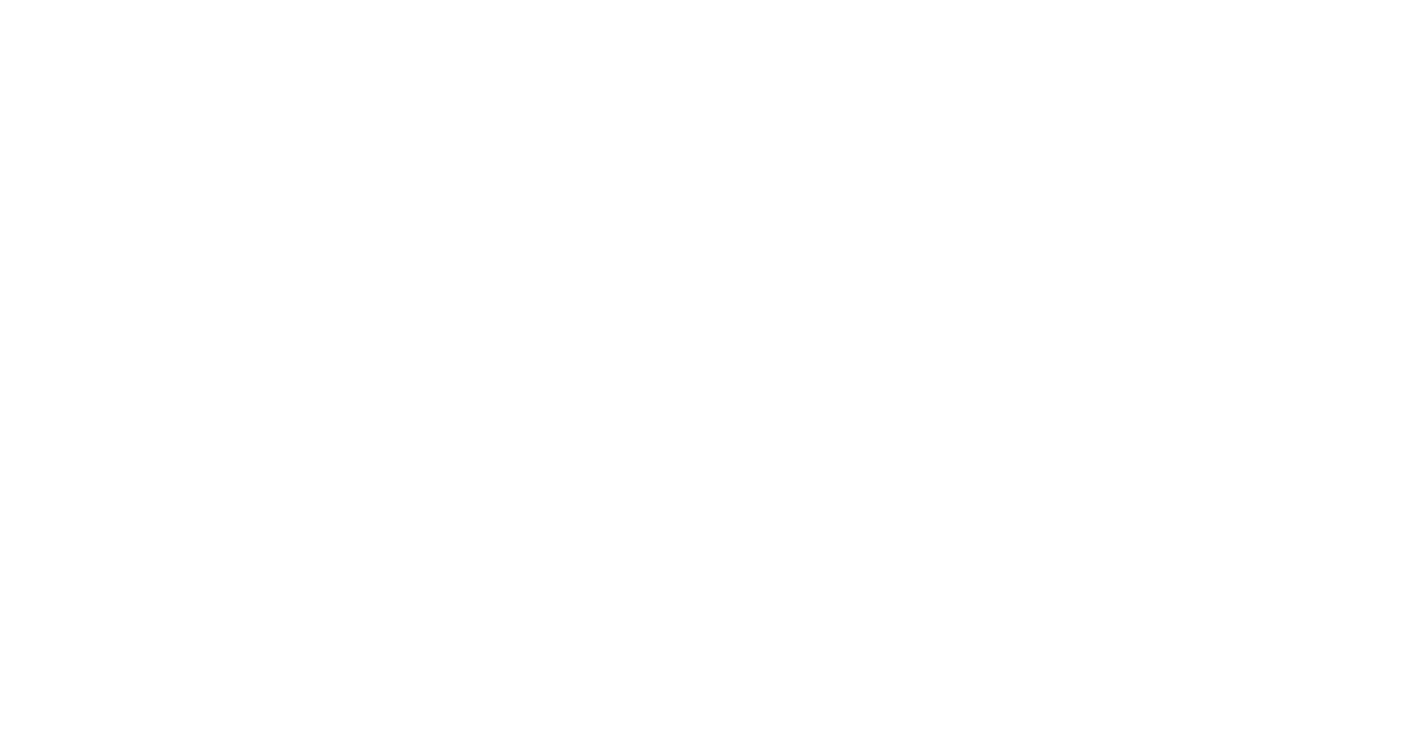 scroll, scrollTop: 0, scrollLeft: 0, axis: both 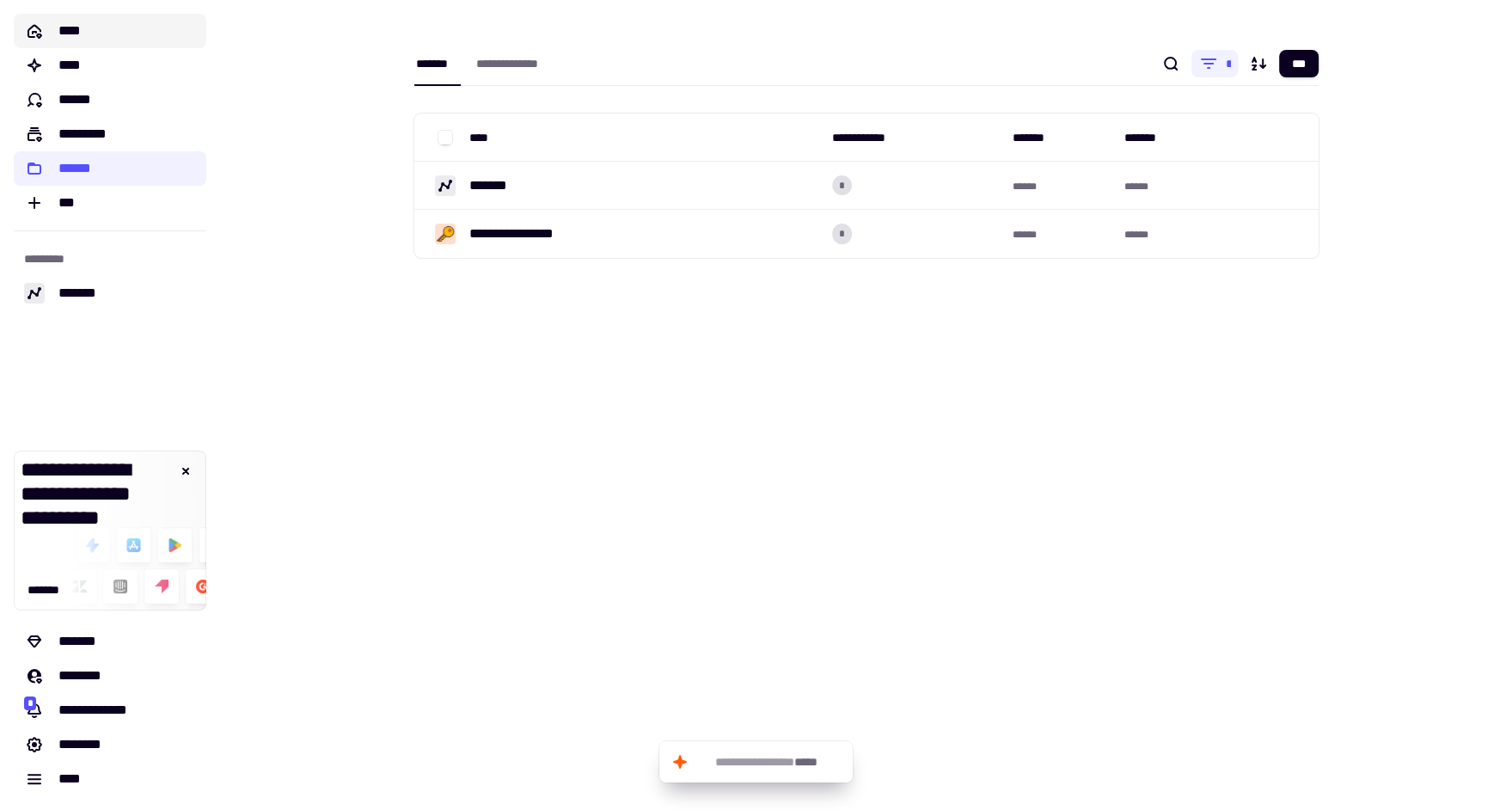 click on "****" 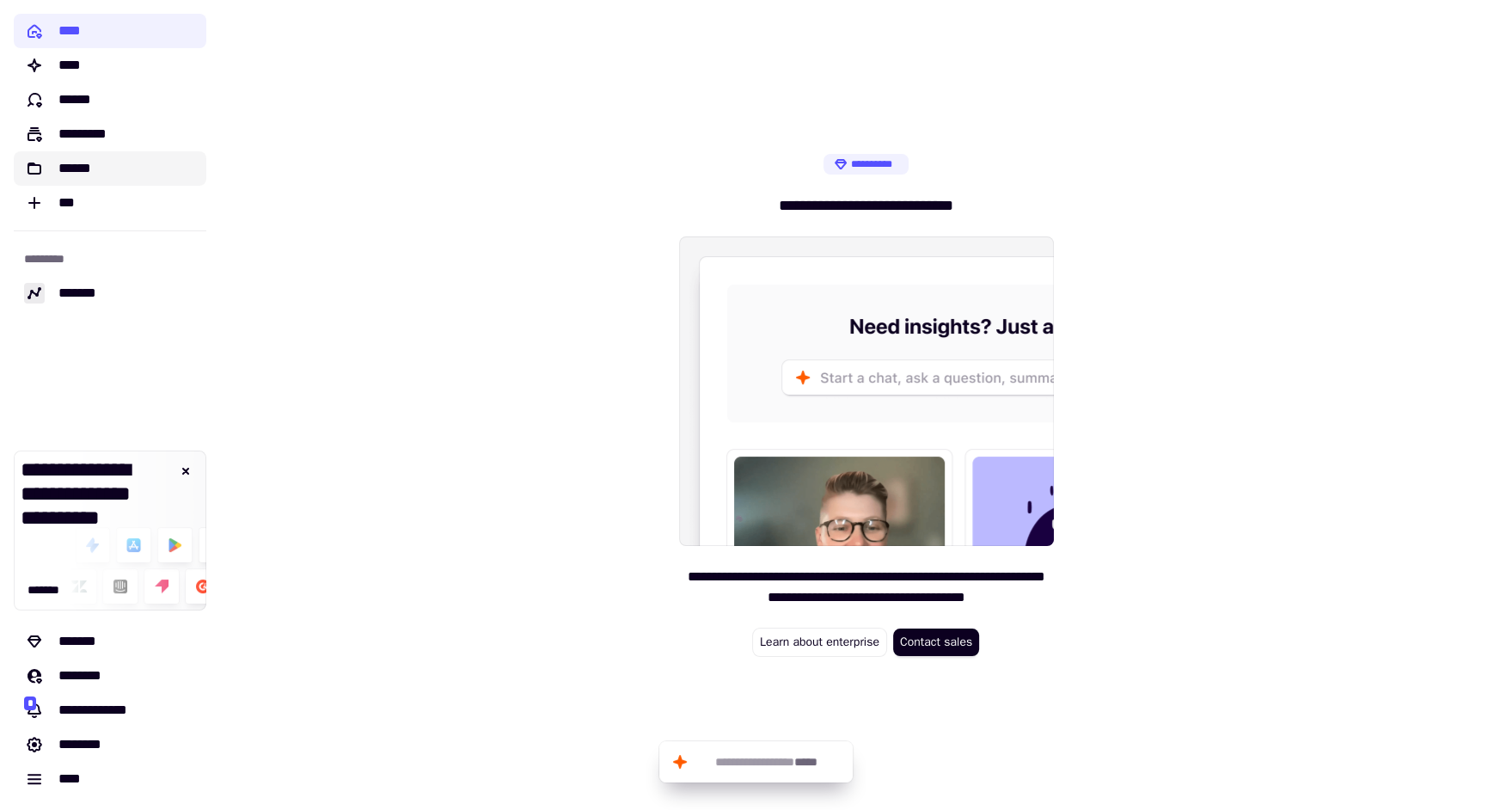 click on "******" 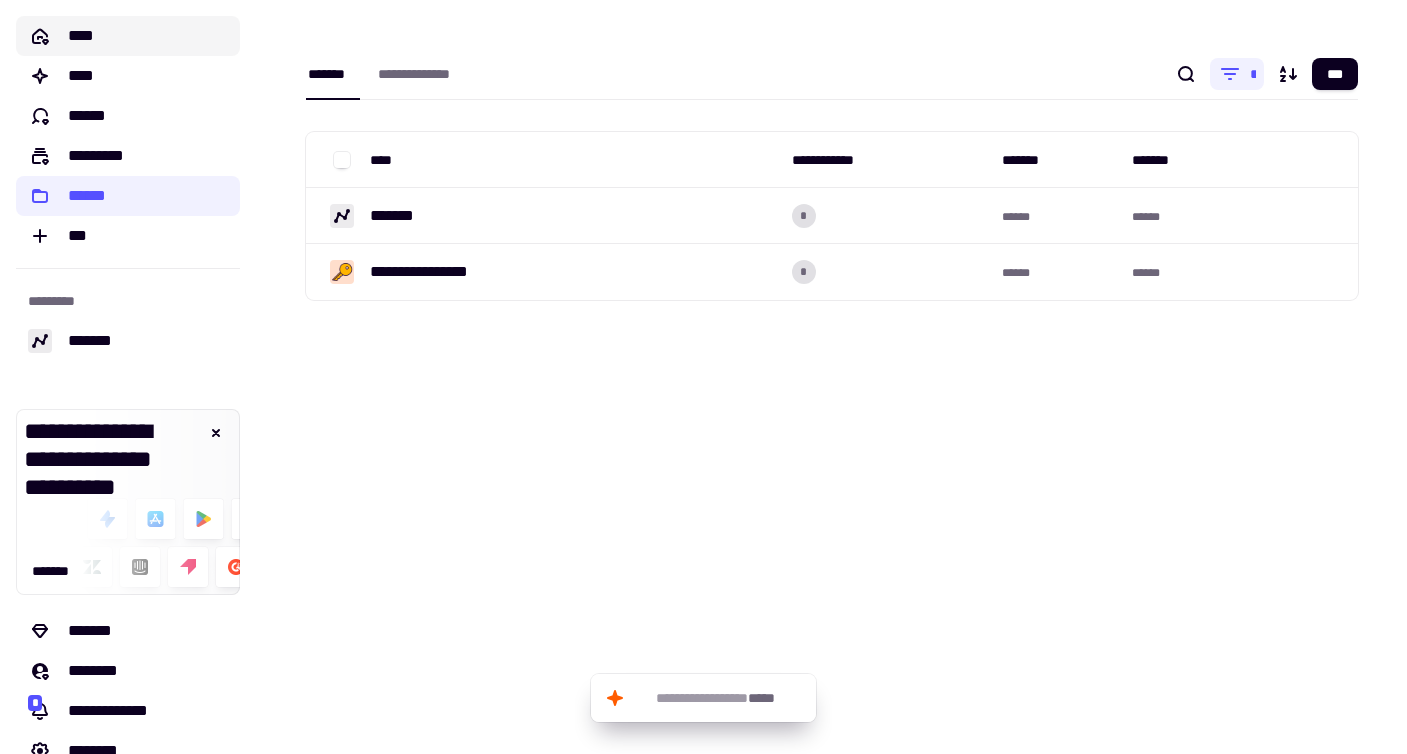 click on "****" 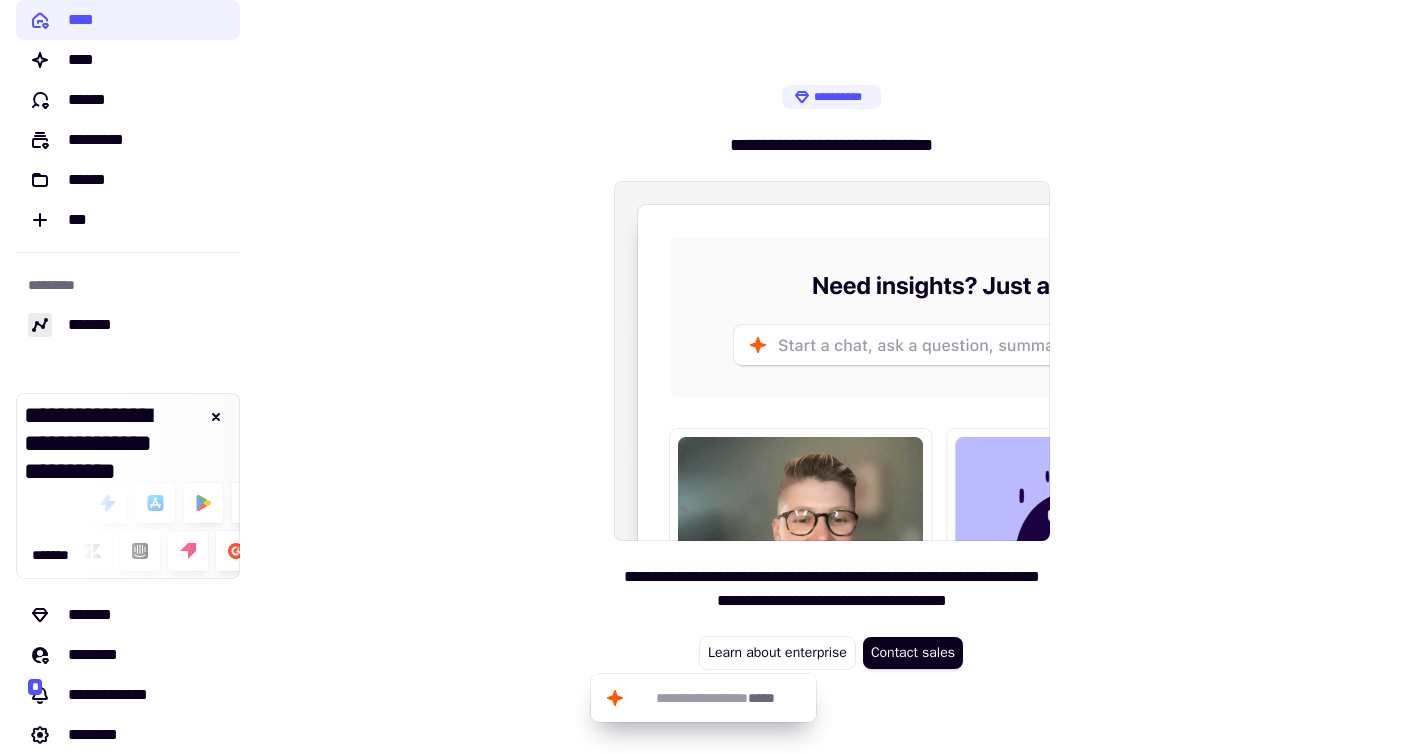 scroll, scrollTop: 0, scrollLeft: 0, axis: both 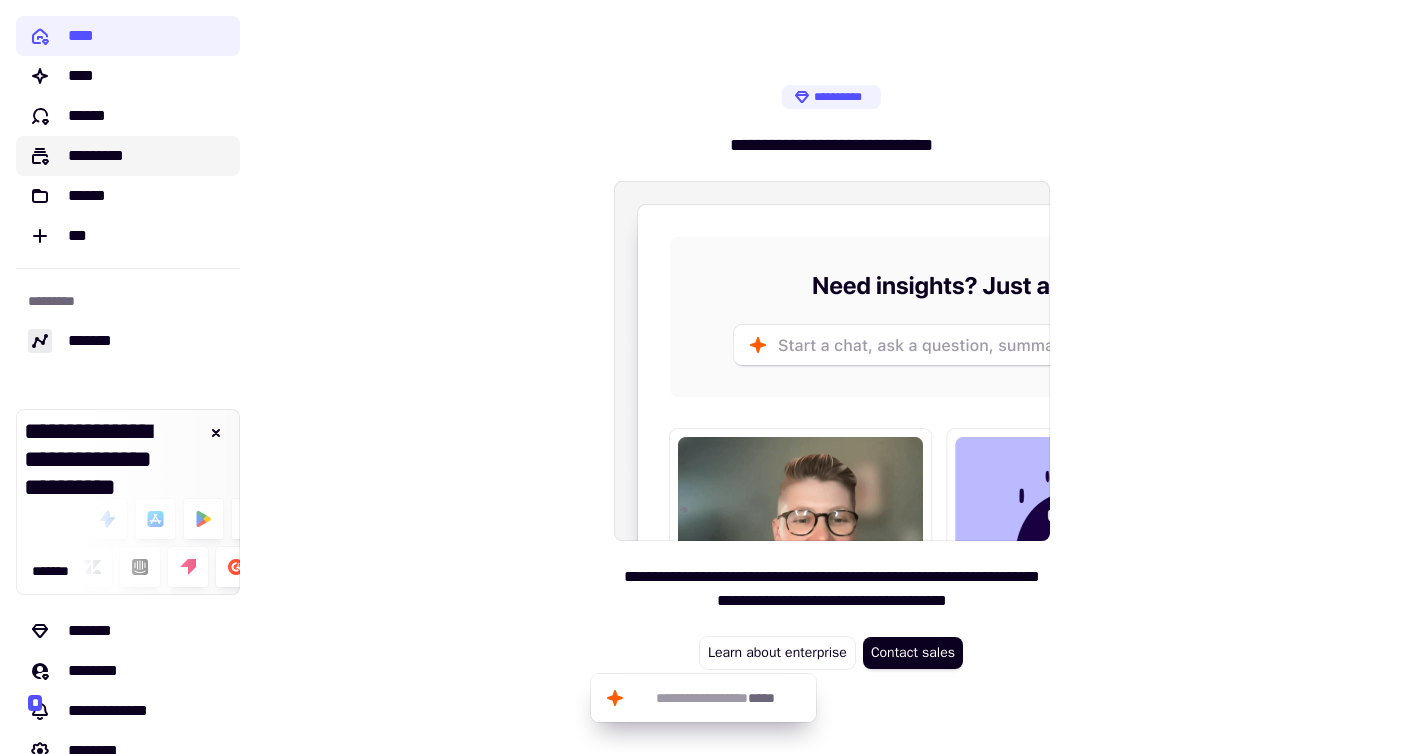 click on "*********" 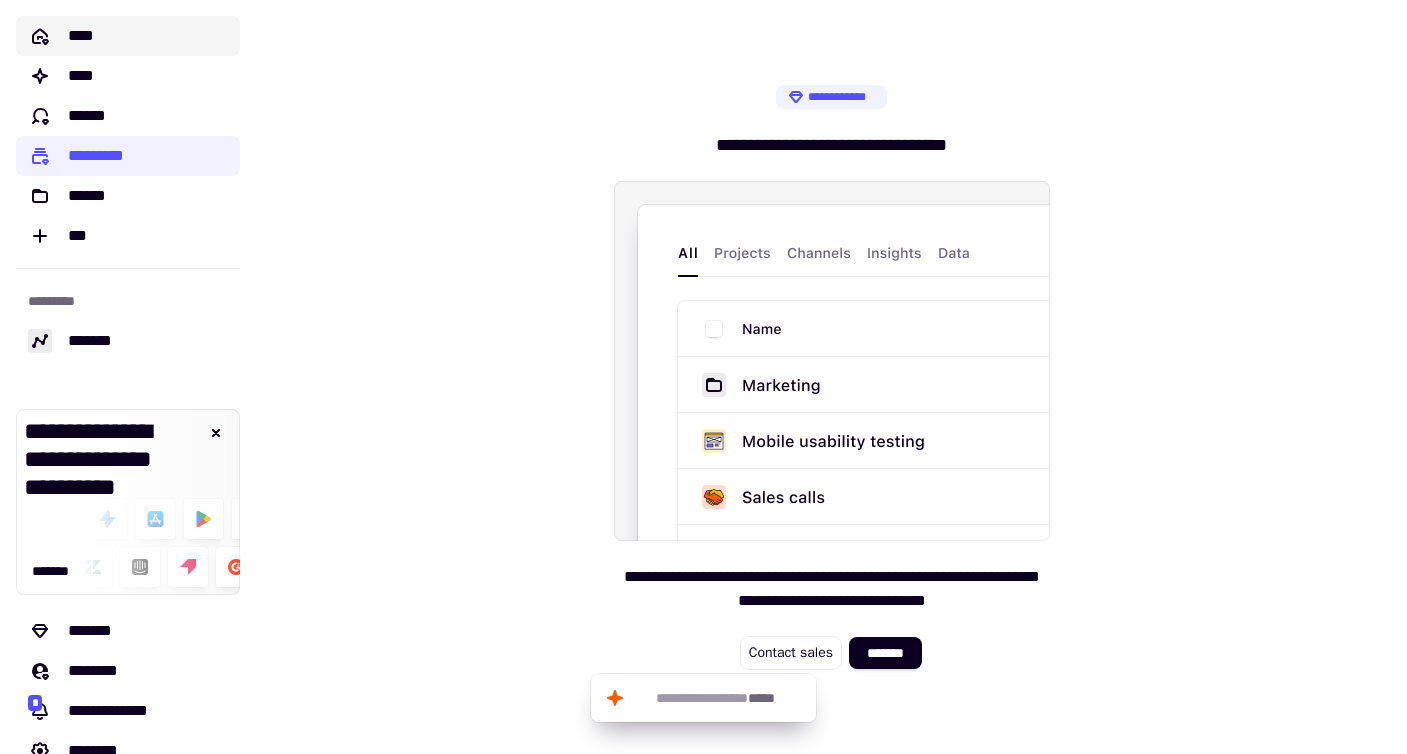 click on "****" 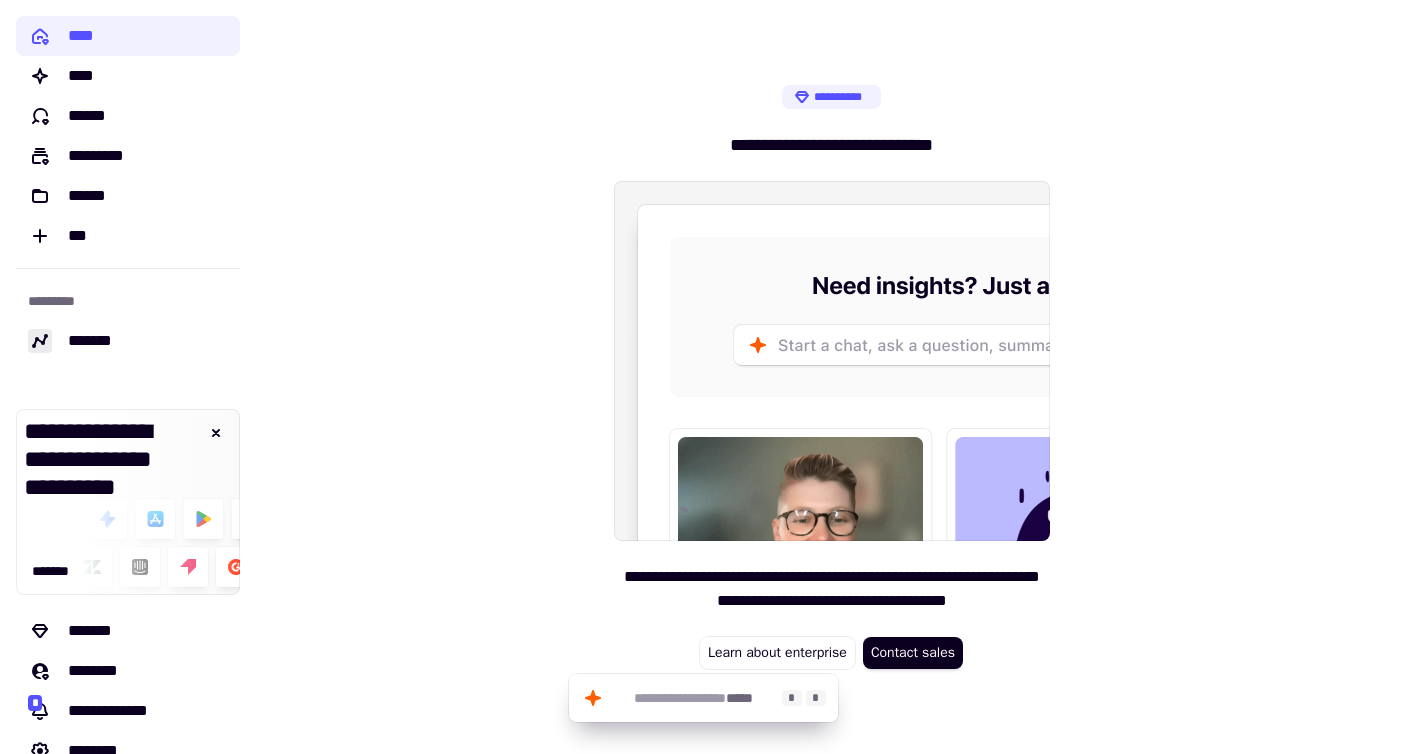click on "**********" 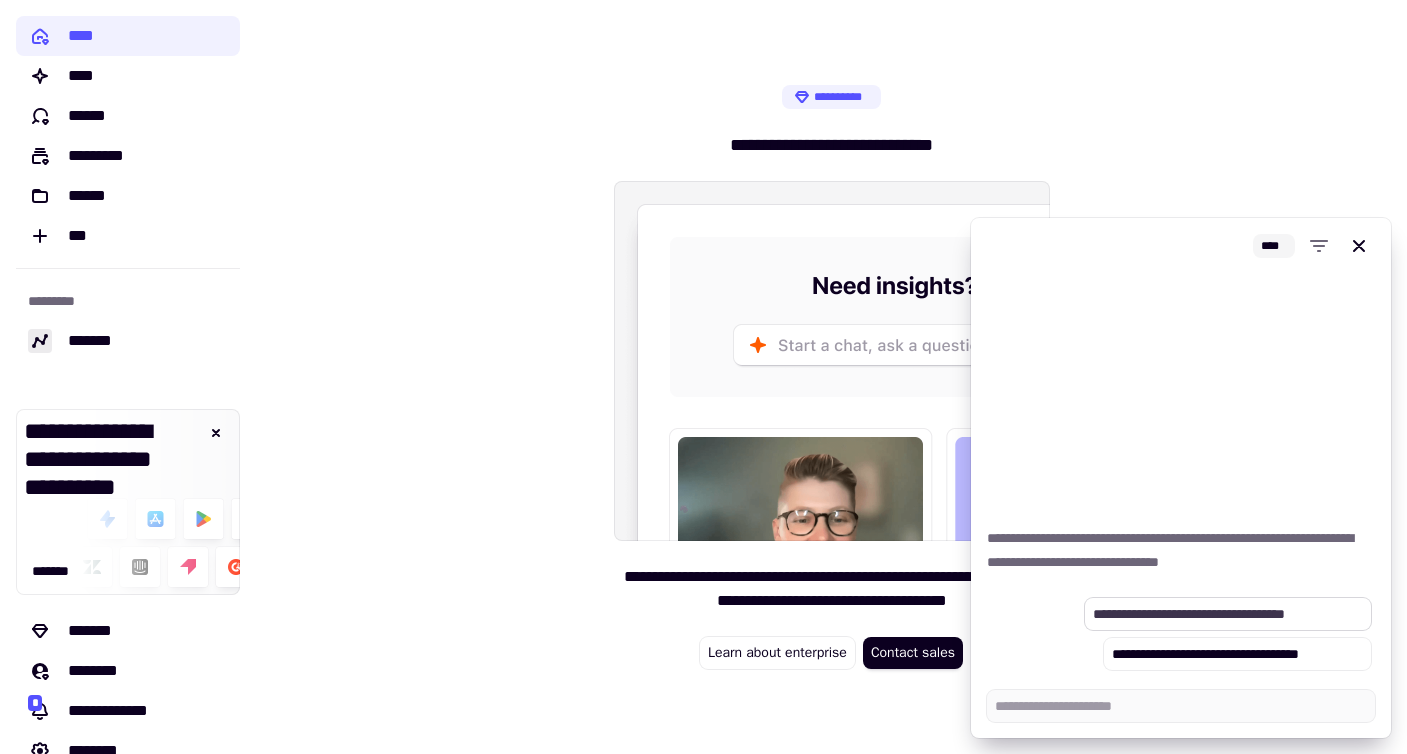 click on "**********" at bounding box center [1228, 614] 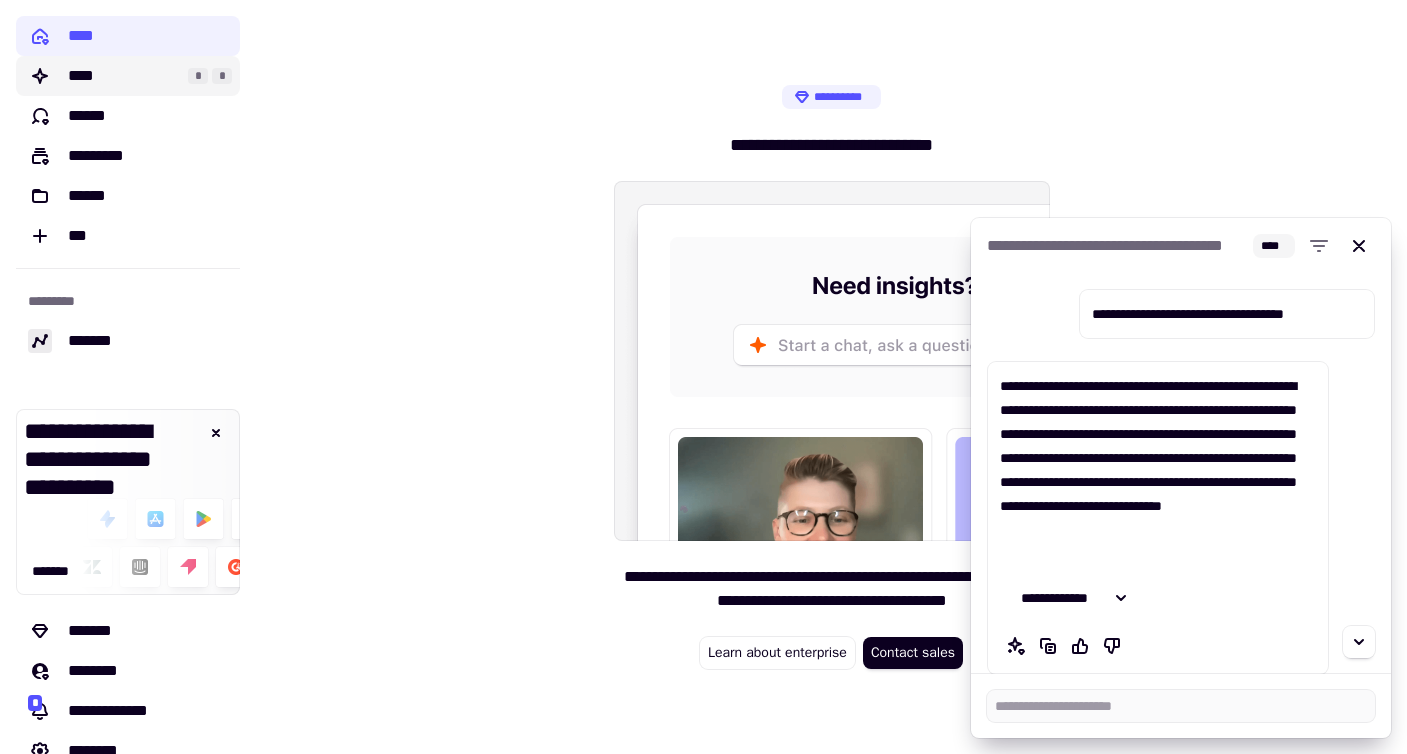 click on "****" 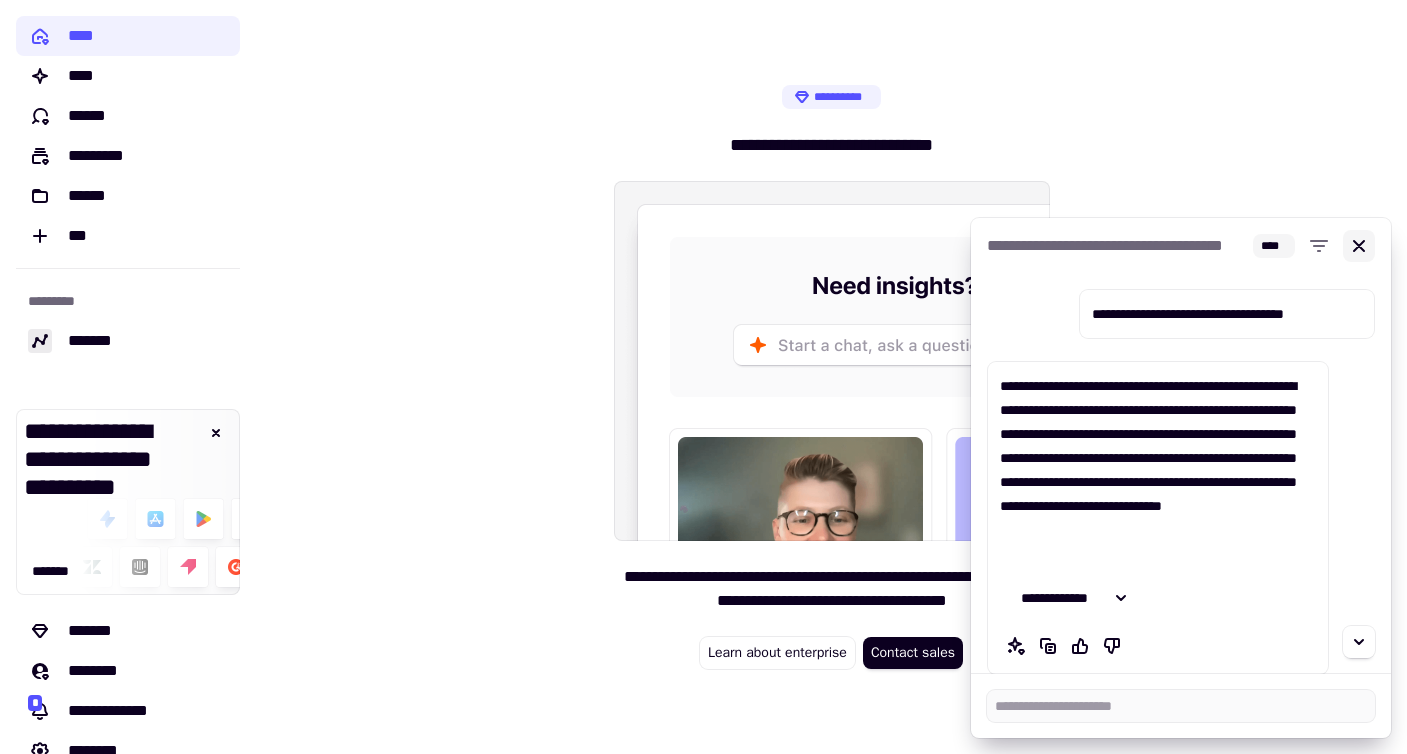 click 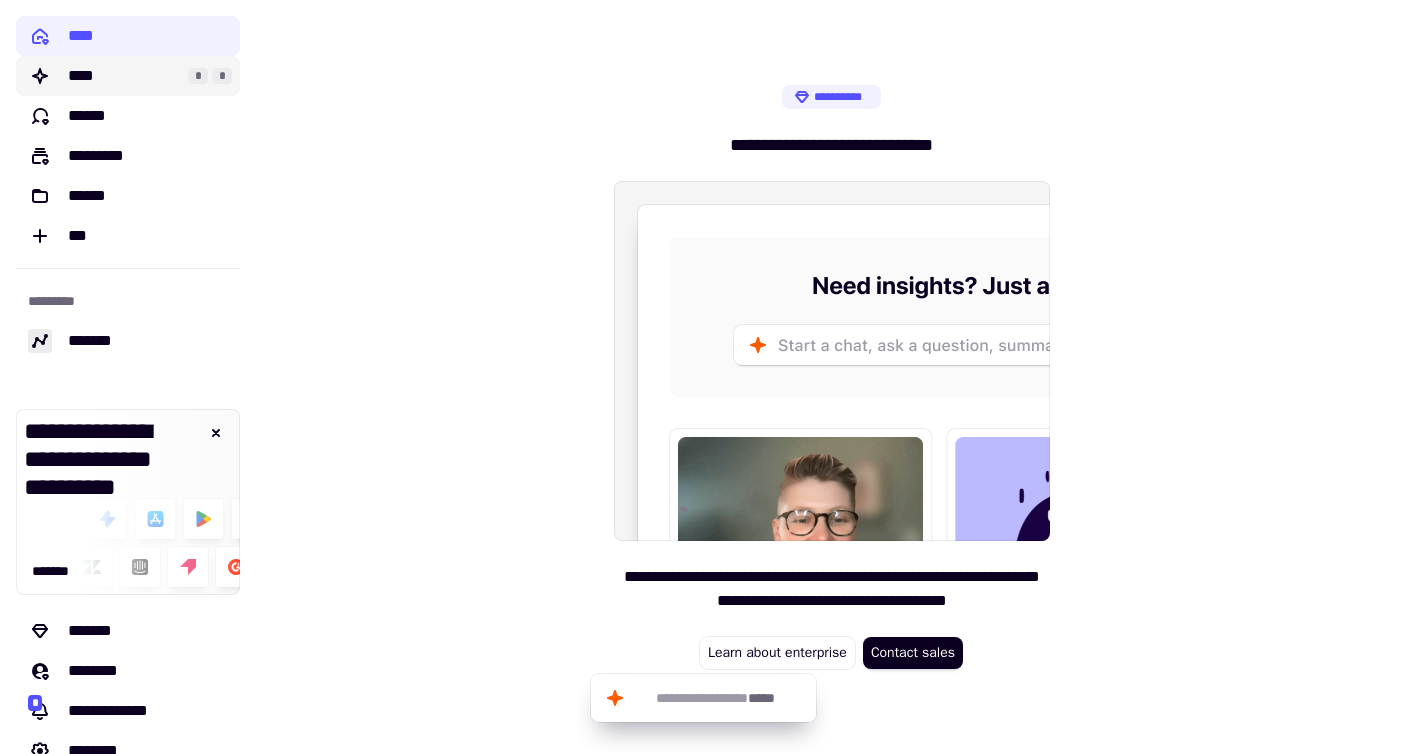 click on "****" 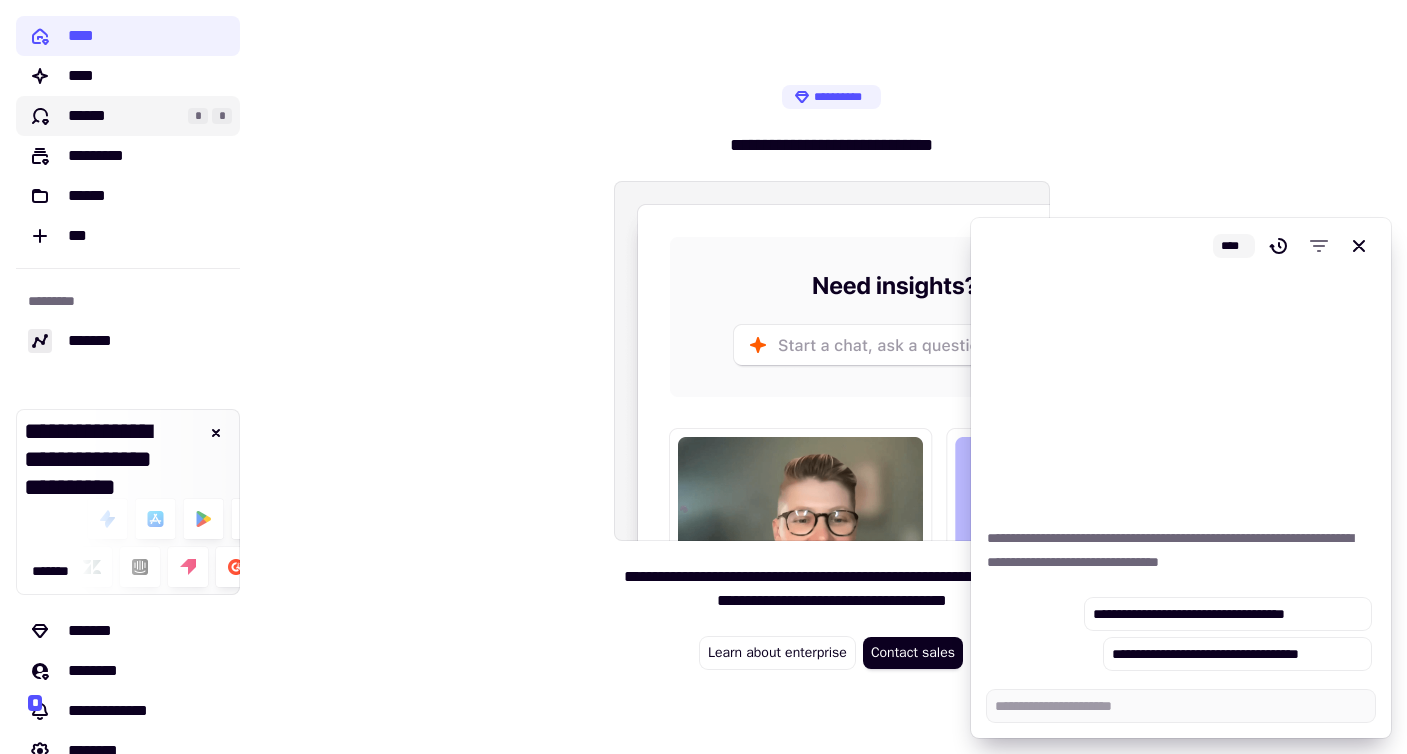 click on "******" 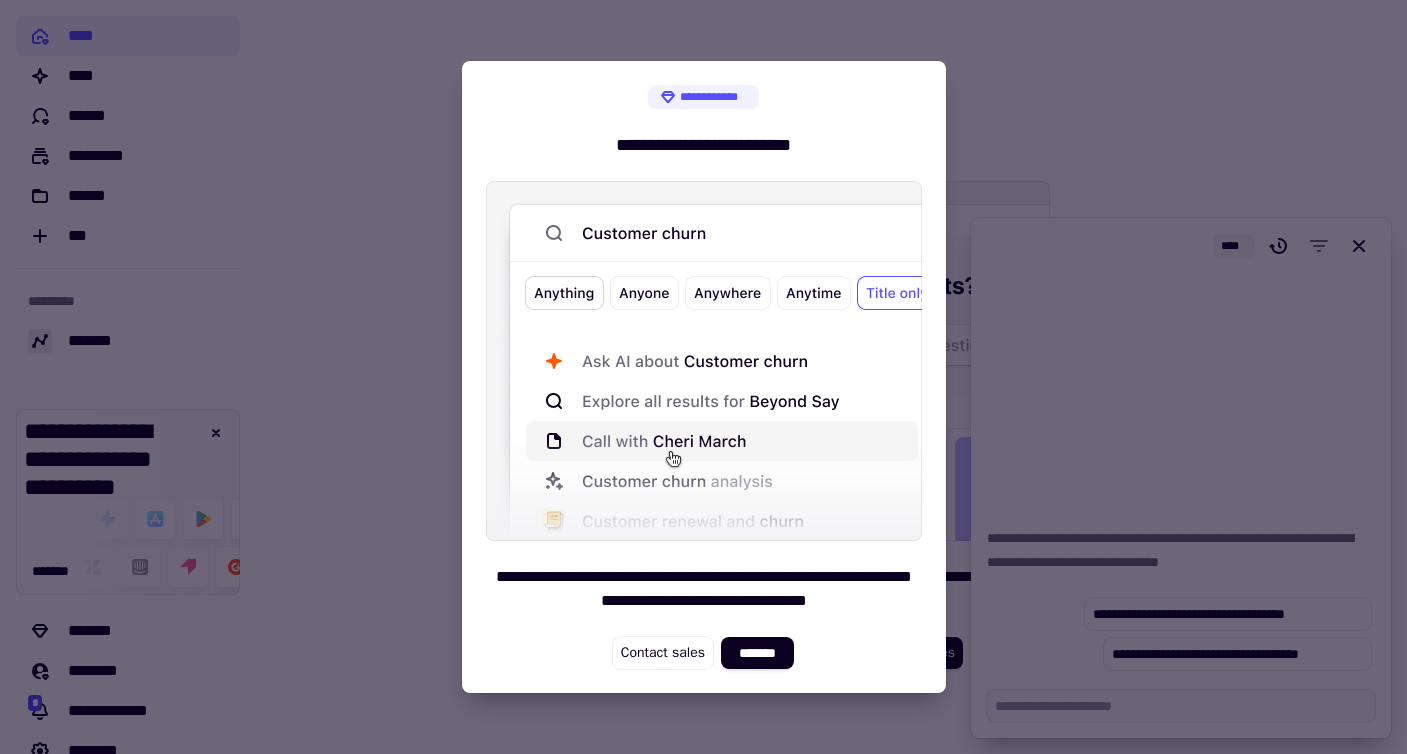 click at bounding box center [703, 377] 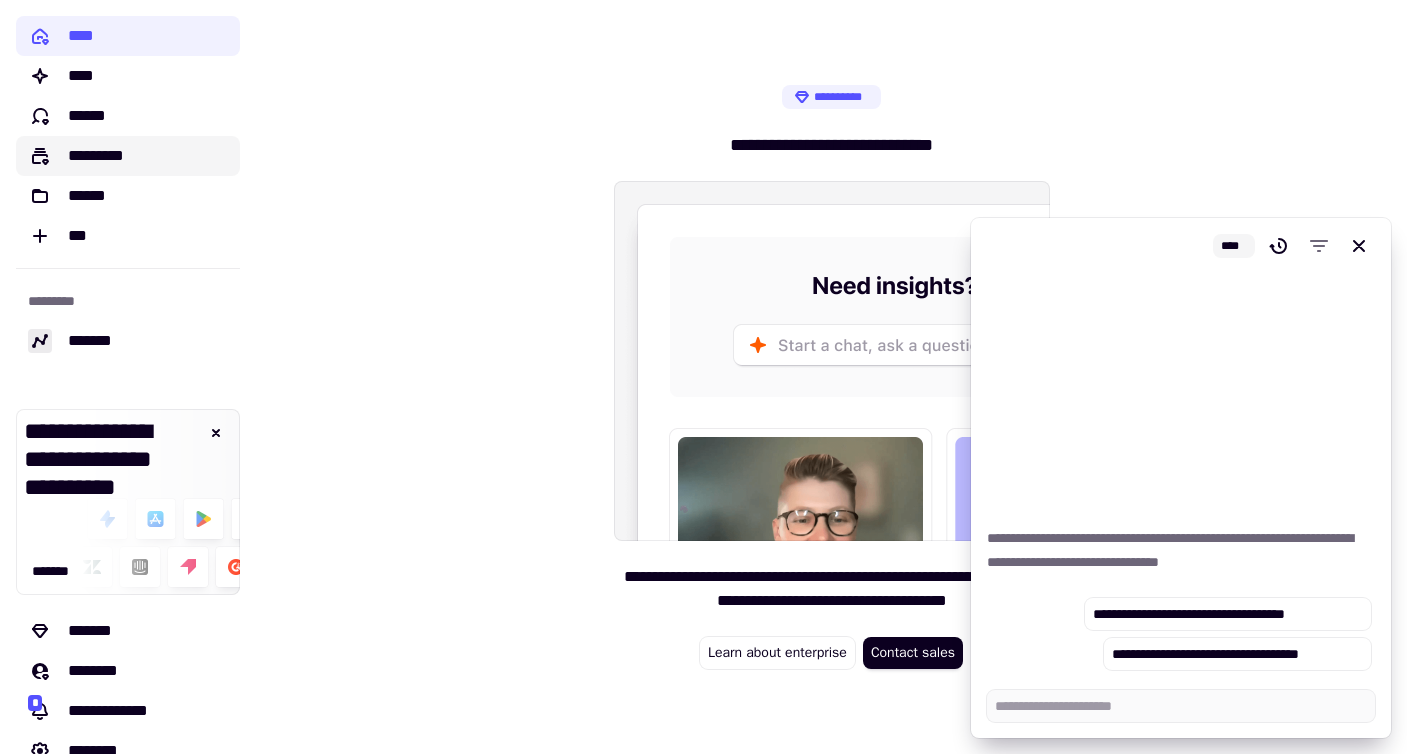 click on "*********" 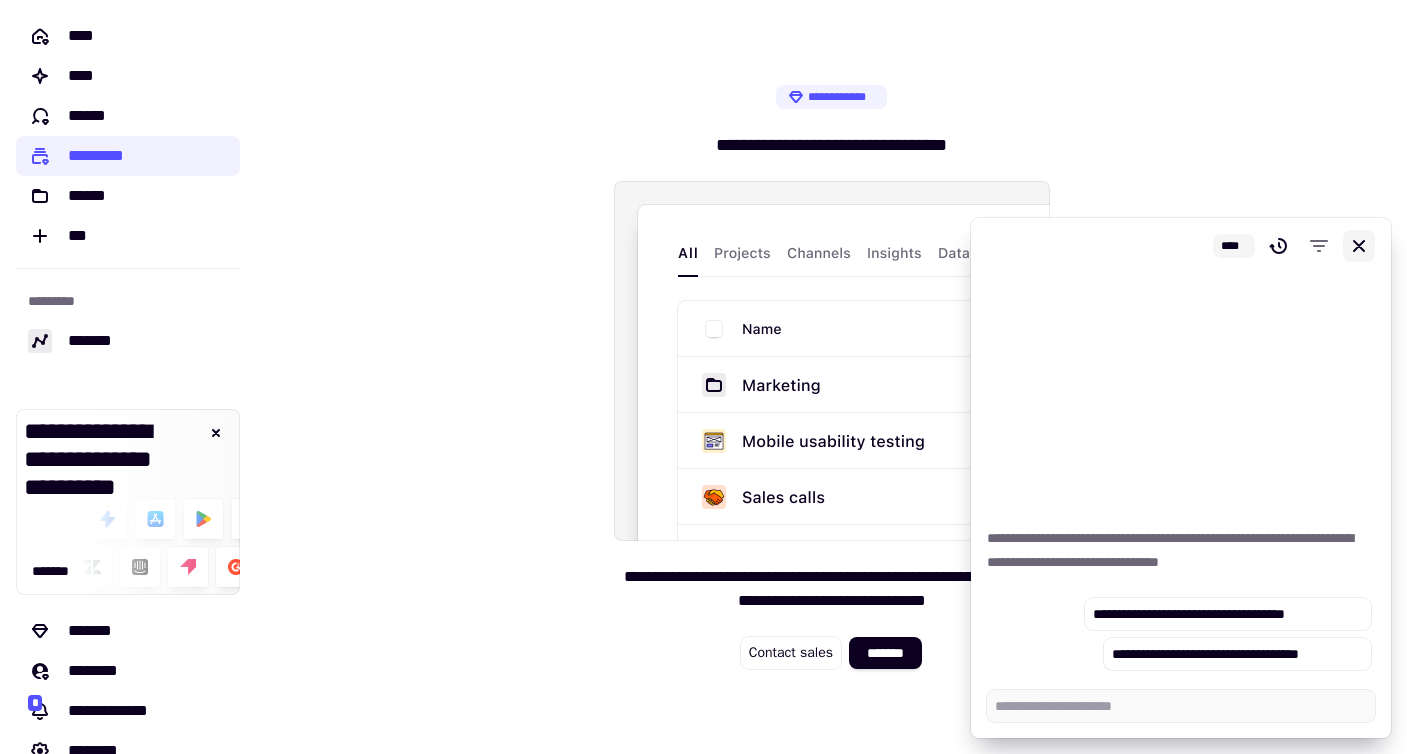 click 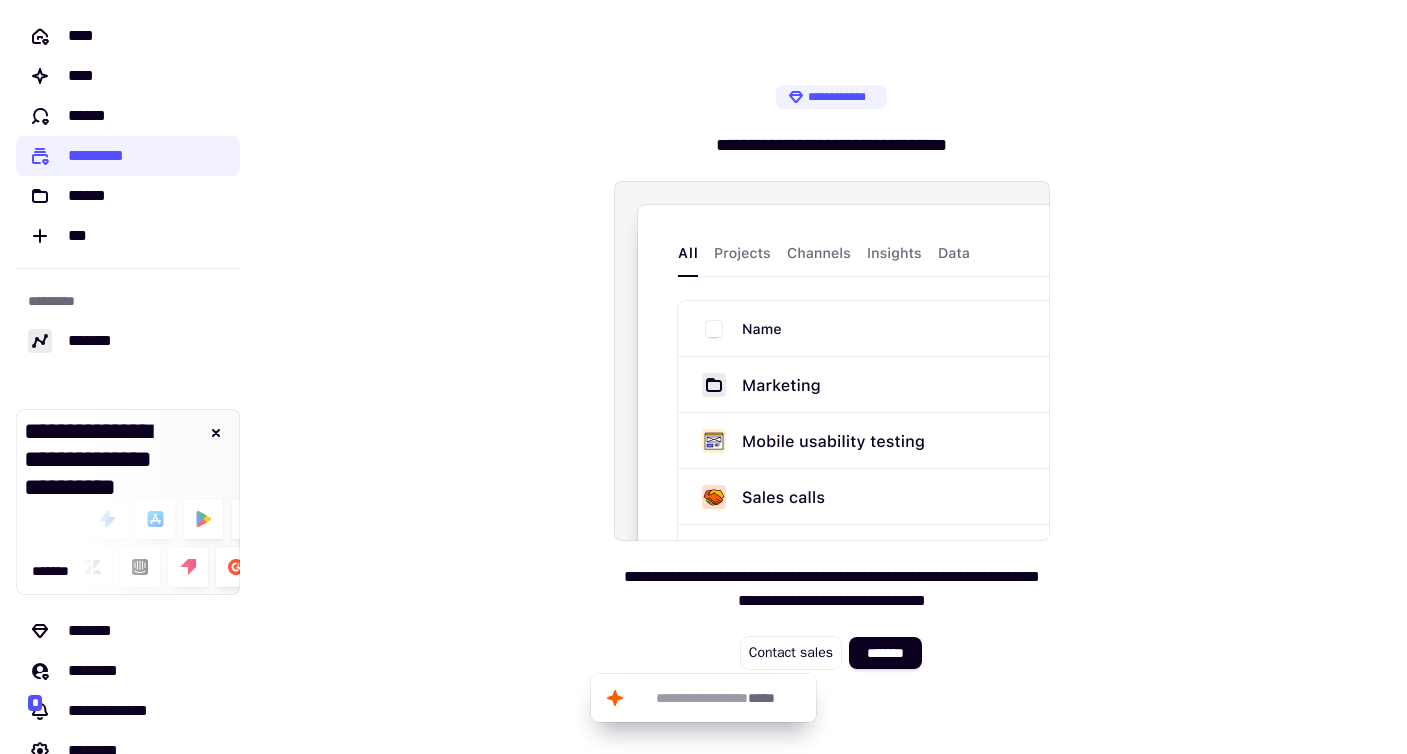 click at bounding box center [832, 361] 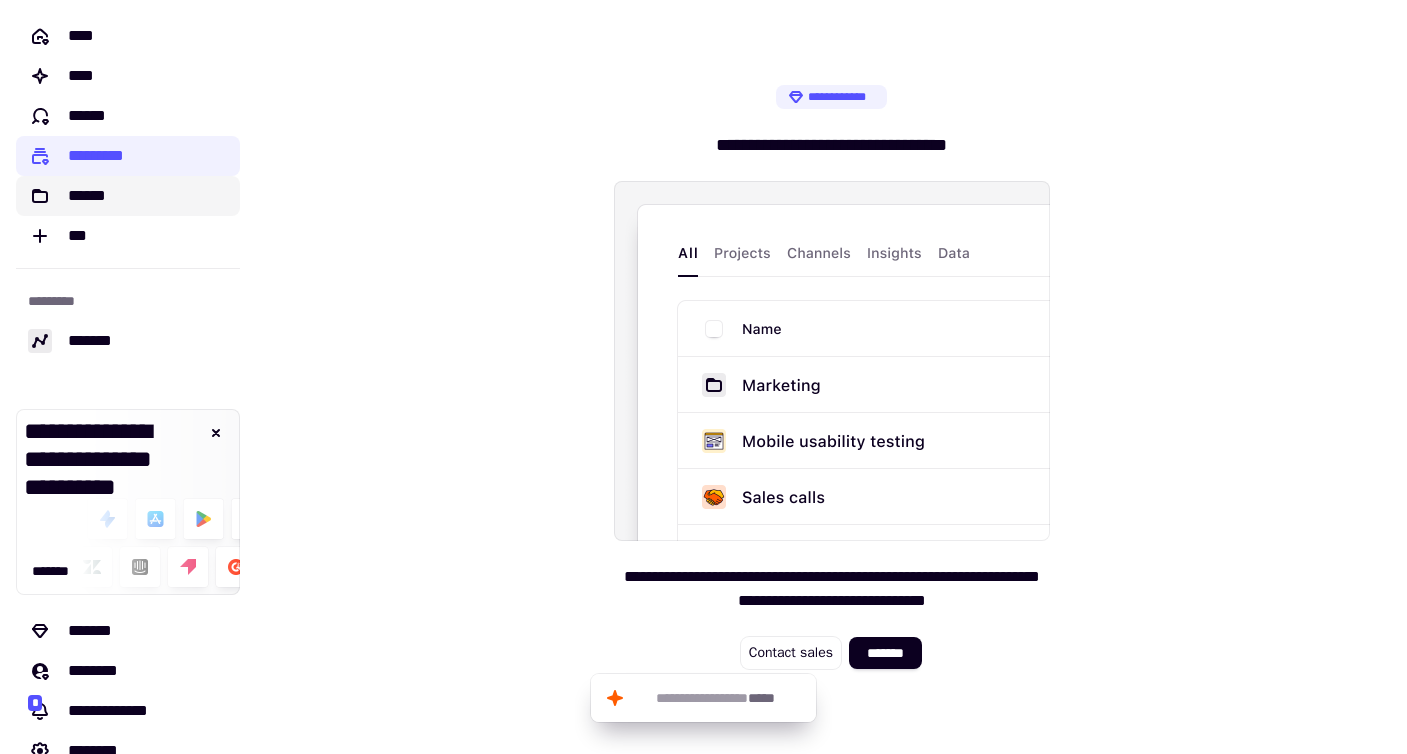 click on "******" 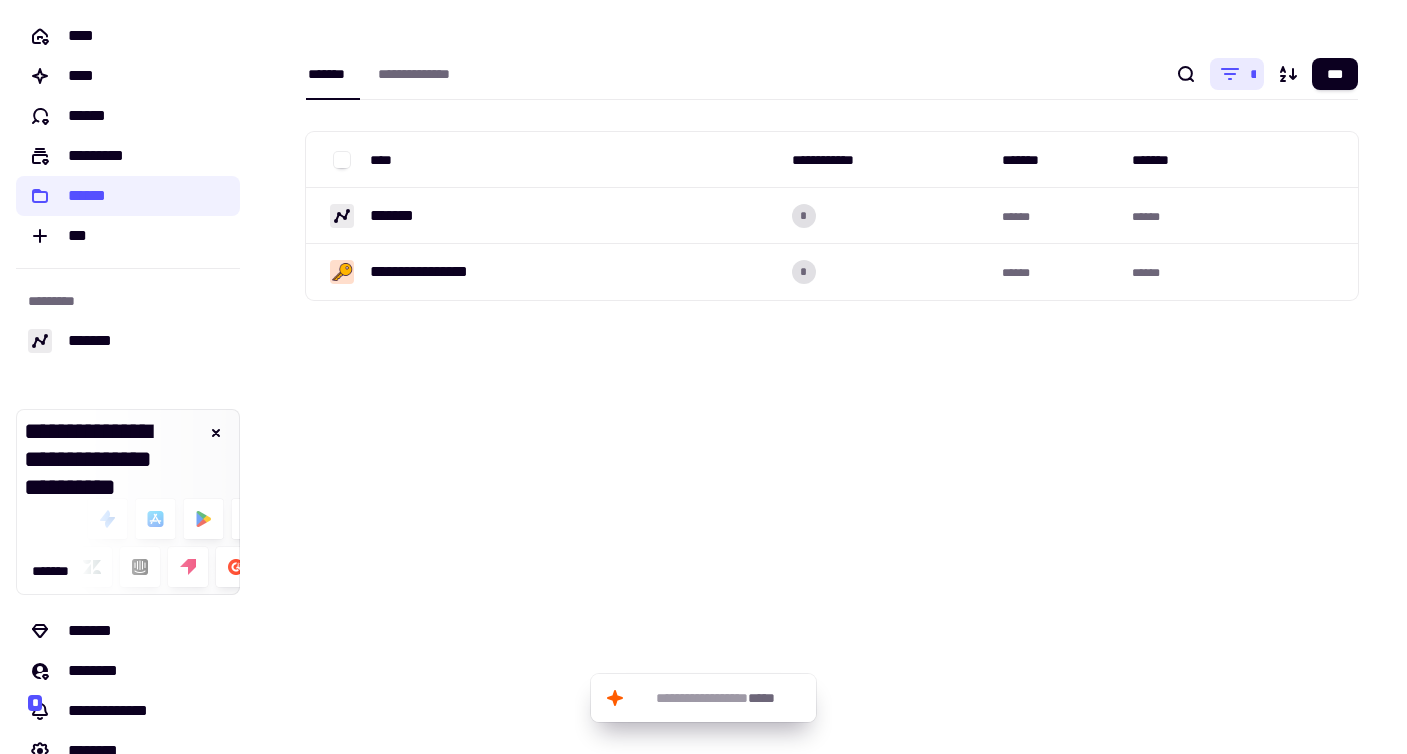 click on "*" 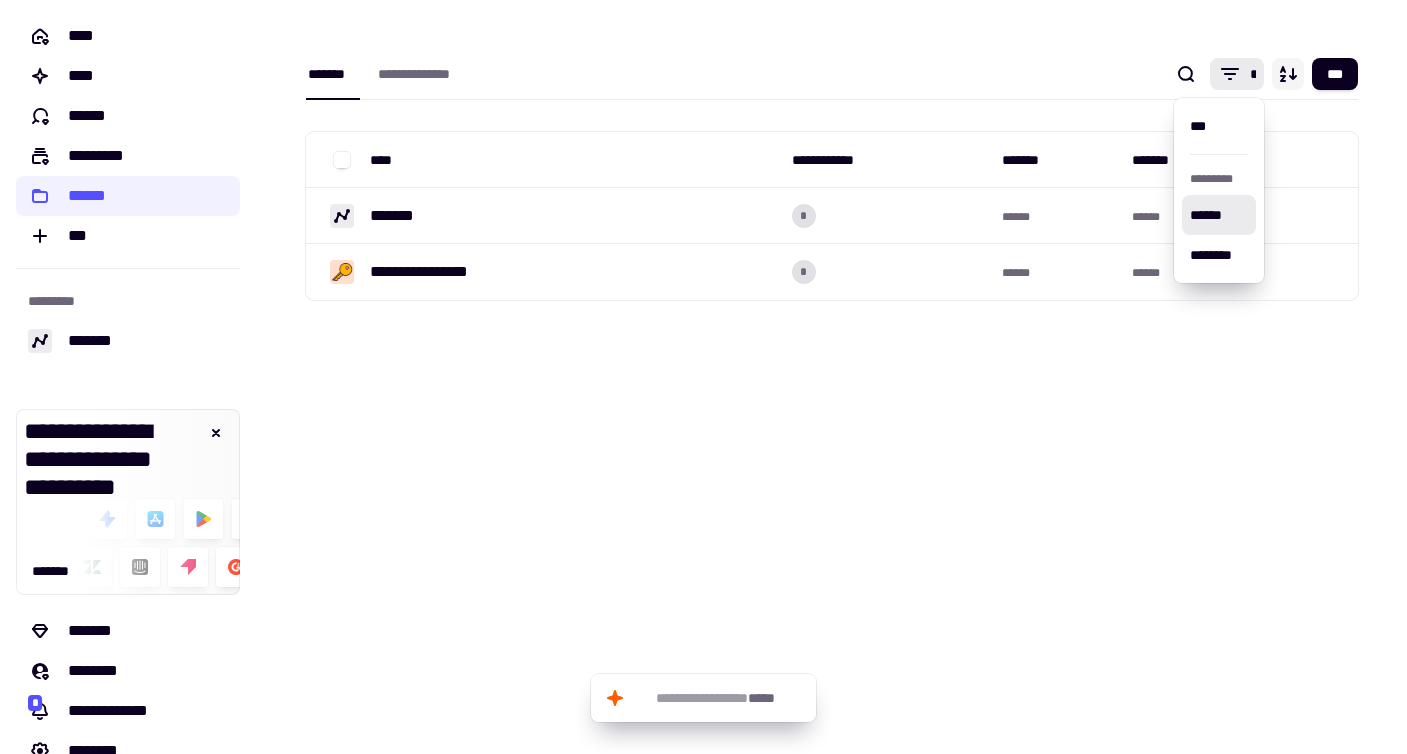 click 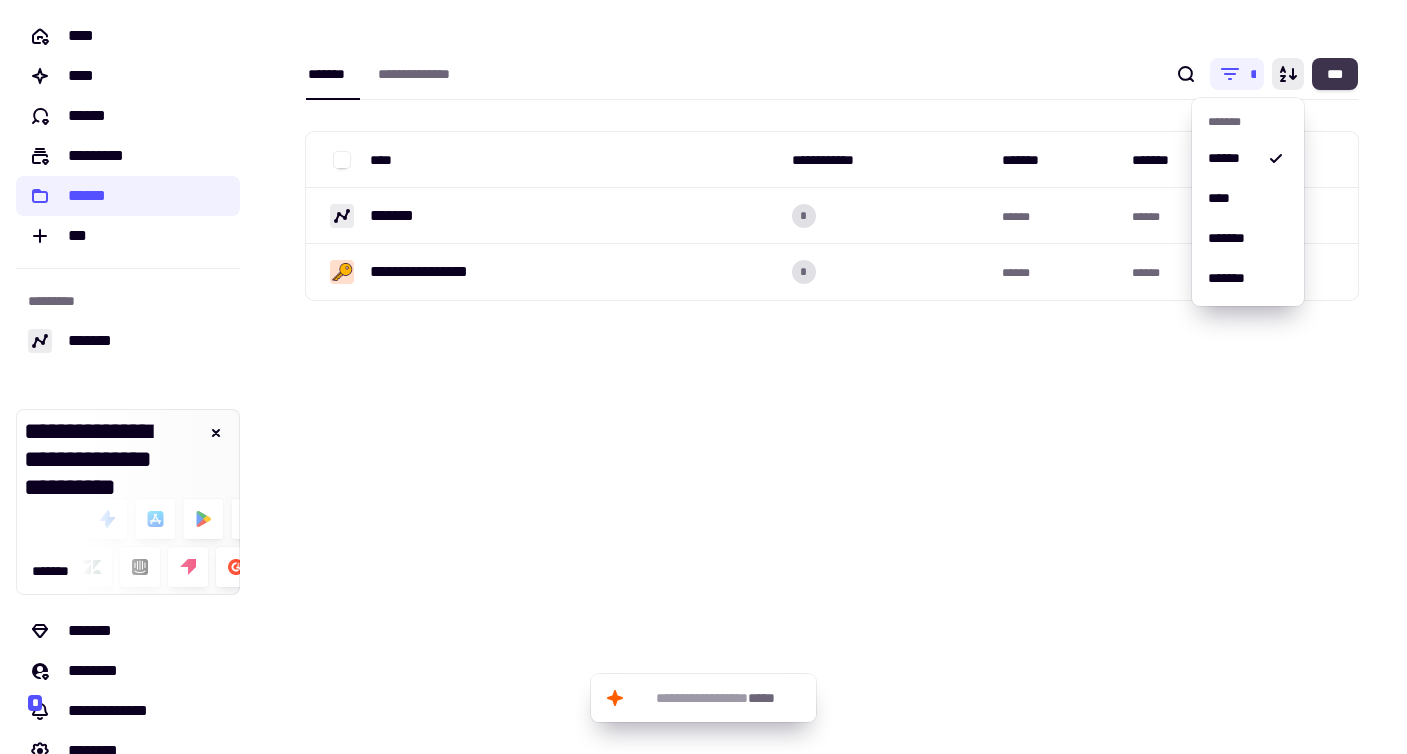click on "***" 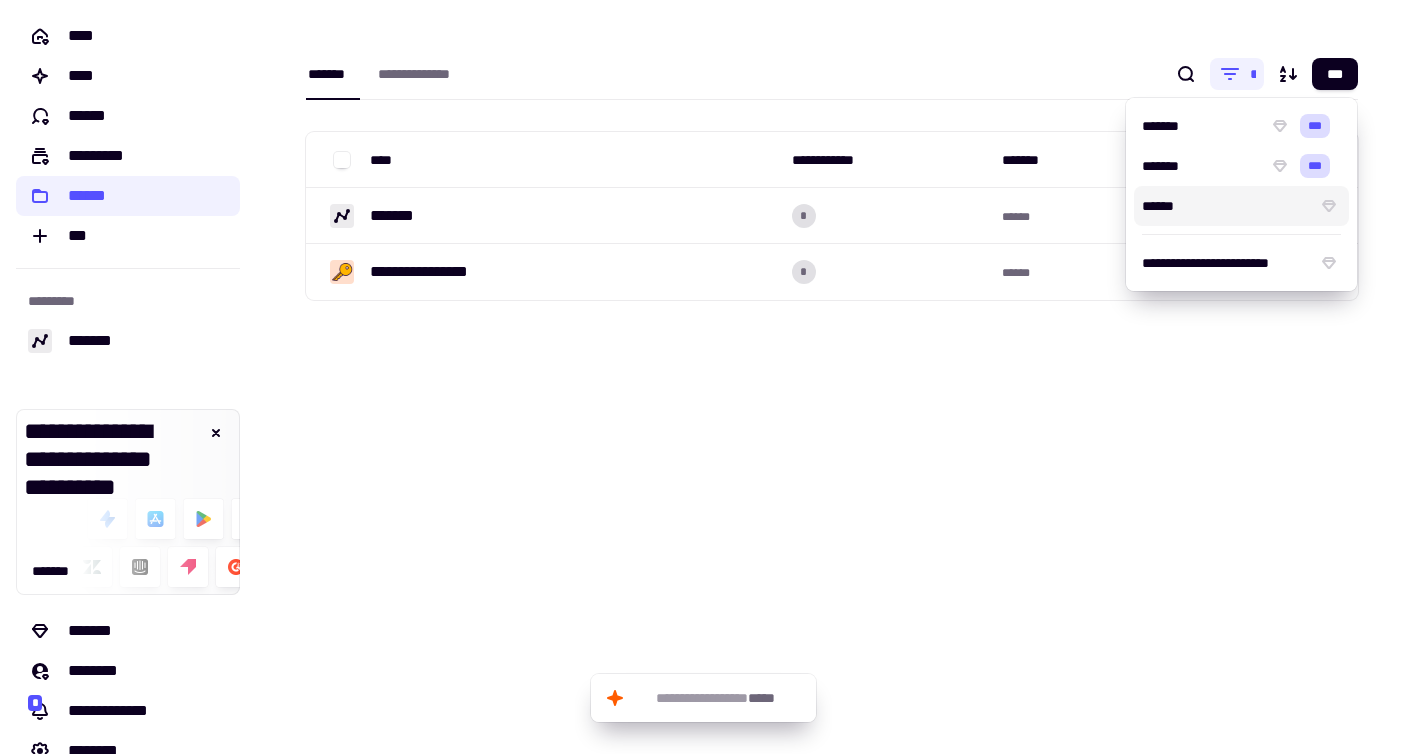 click on "******" at bounding box center (1225, 206) 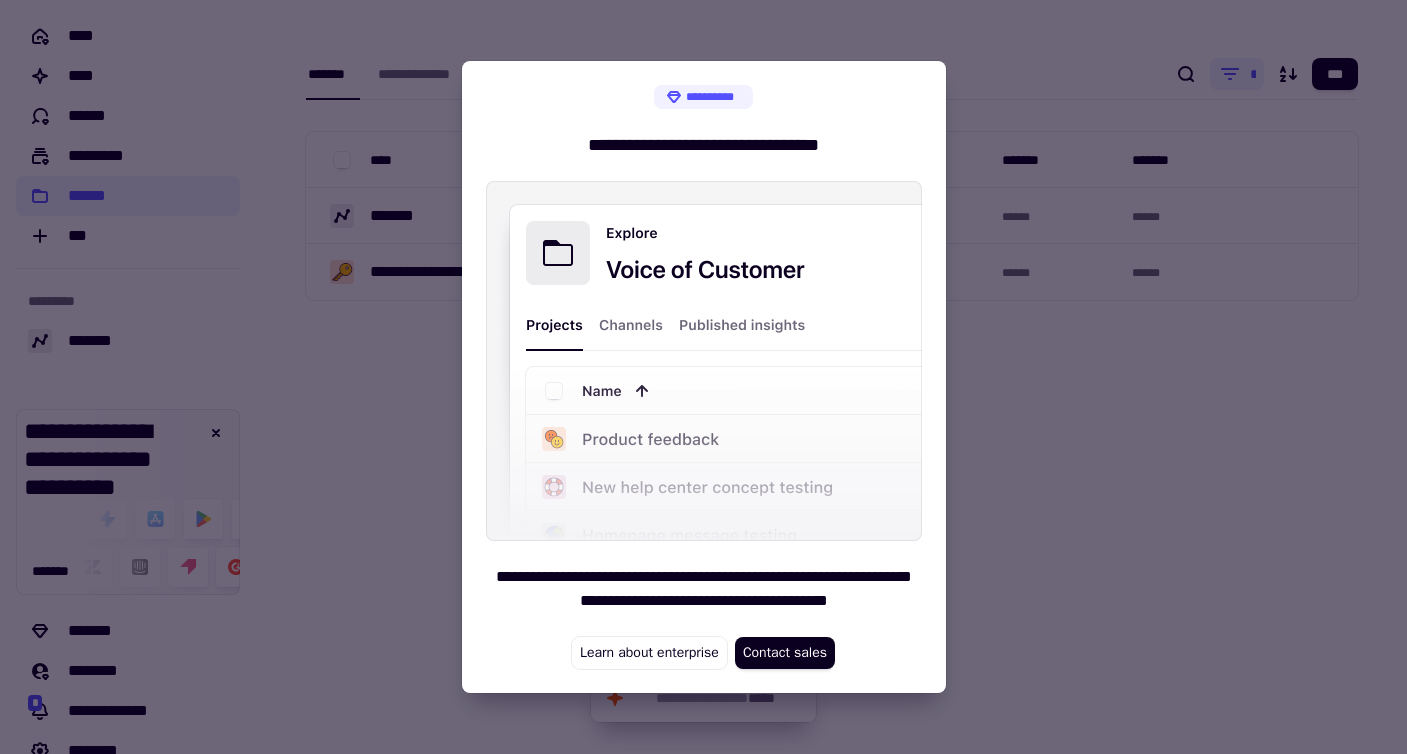 click at bounding box center (704, 361) 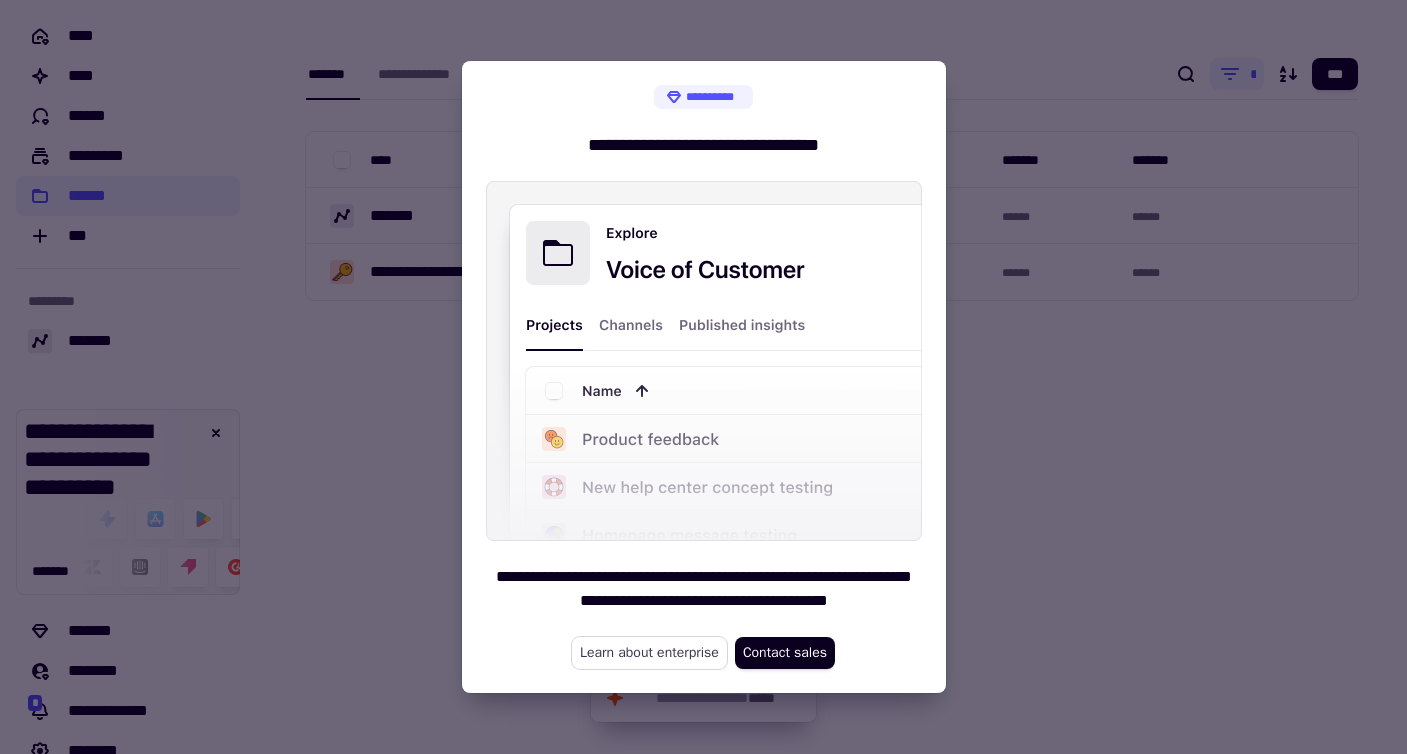 click on "Learn about enterprise" 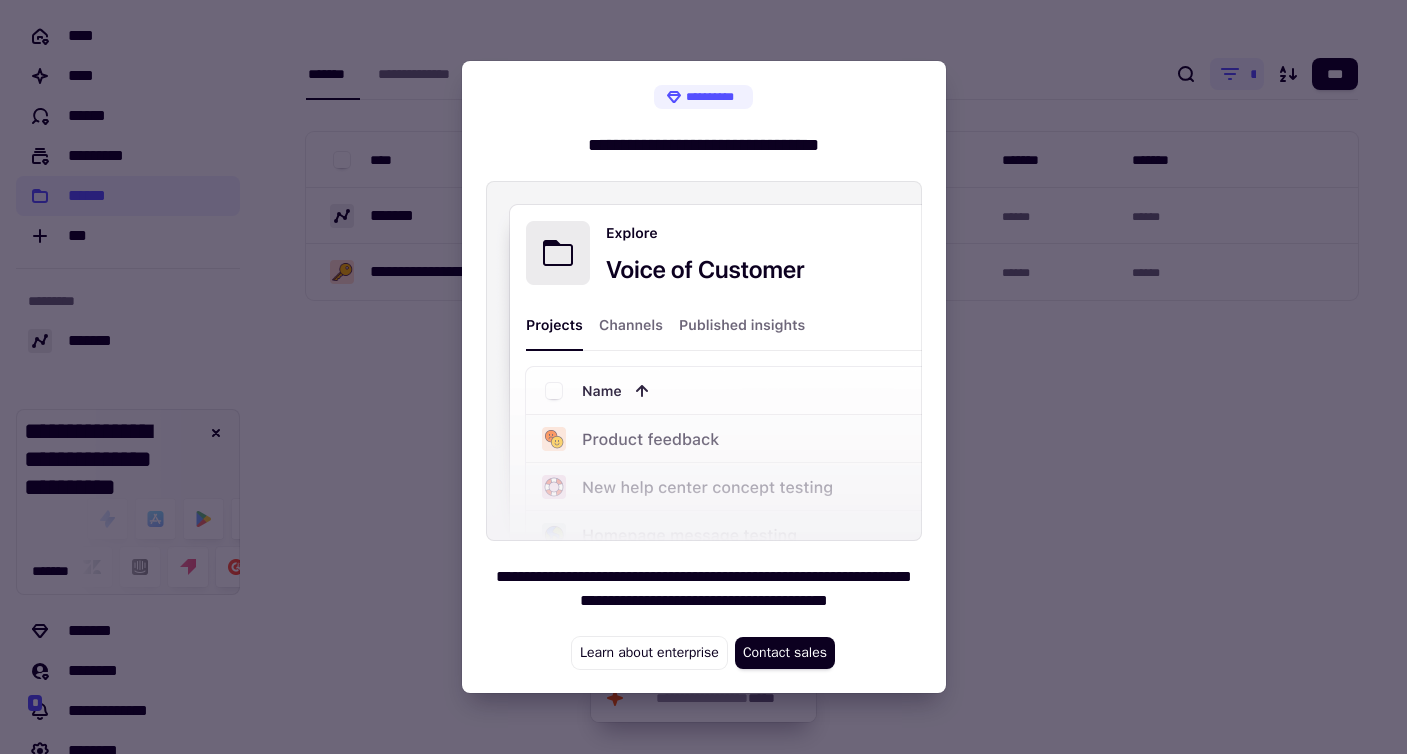 click at bounding box center (703, 377) 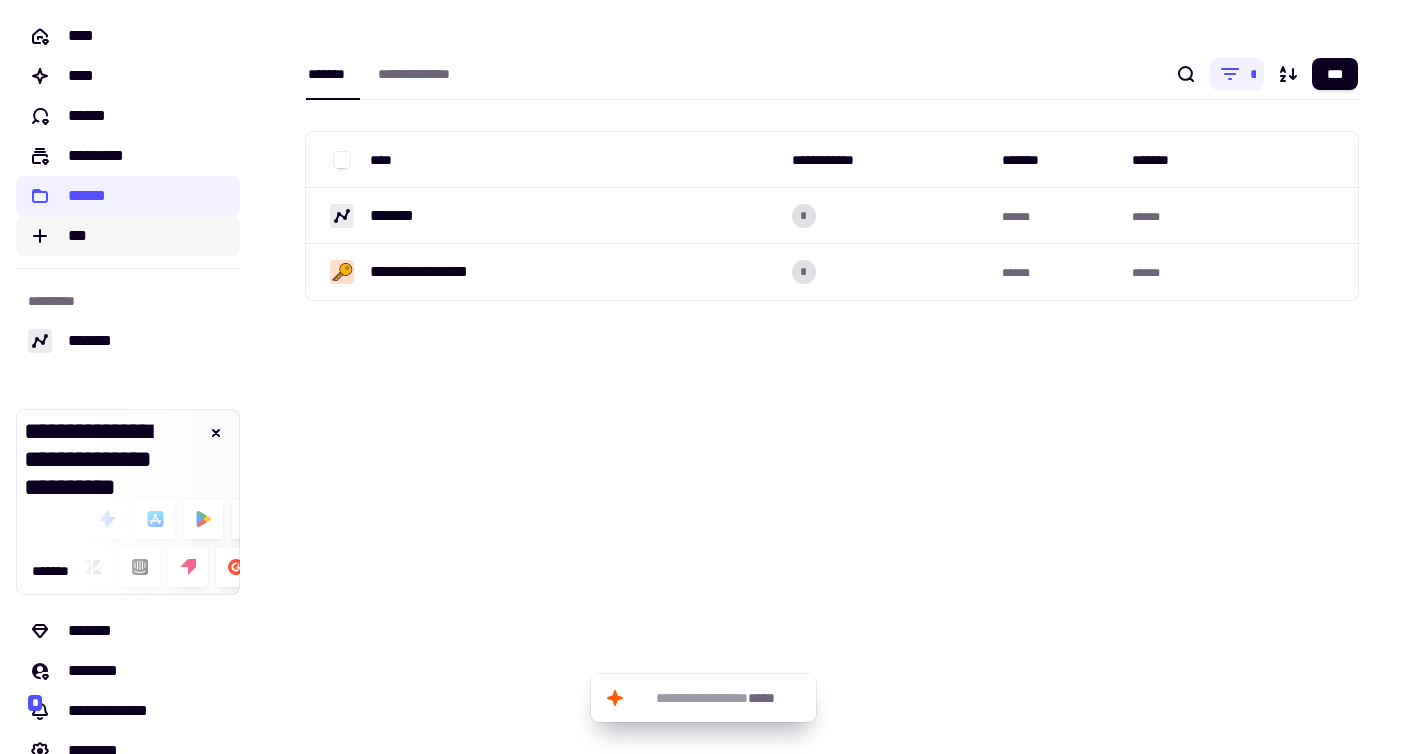 click on "***" 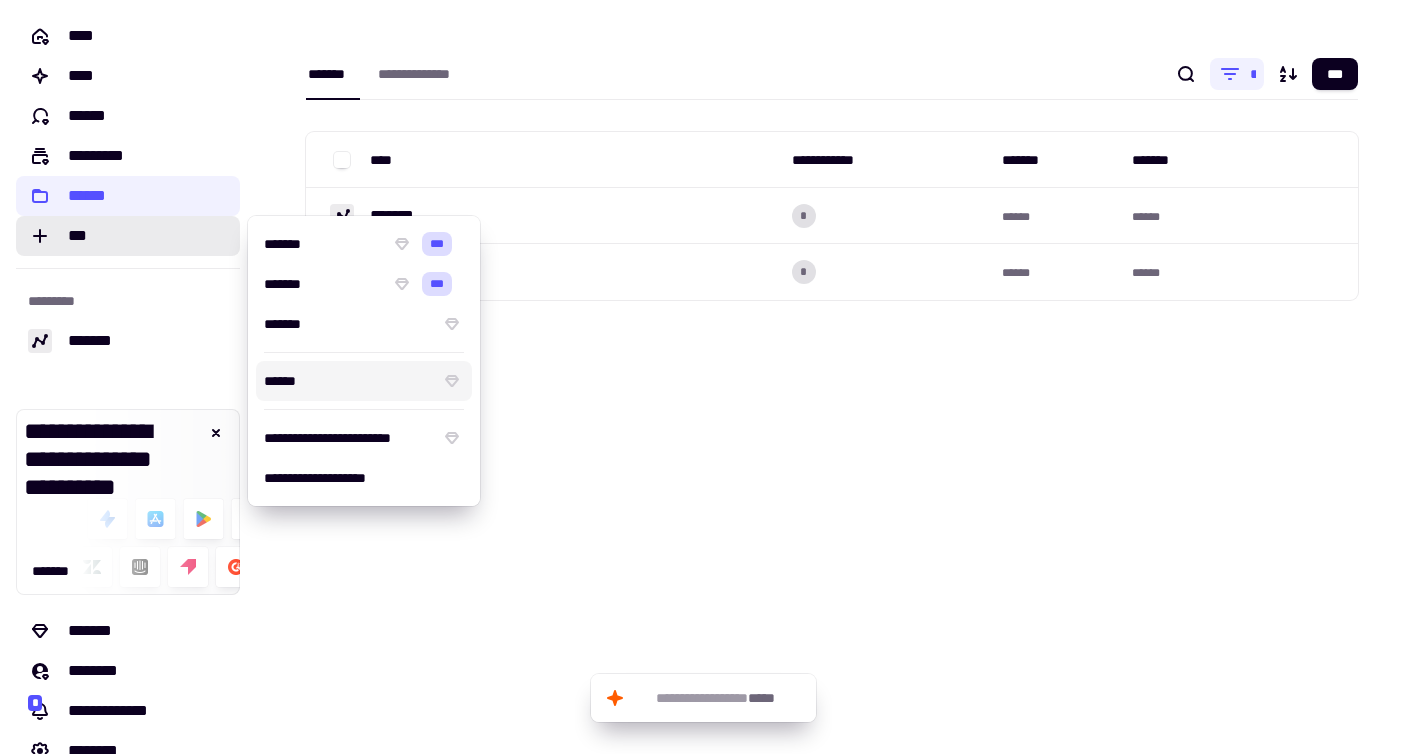 click on "******" at bounding box center (364, 381) 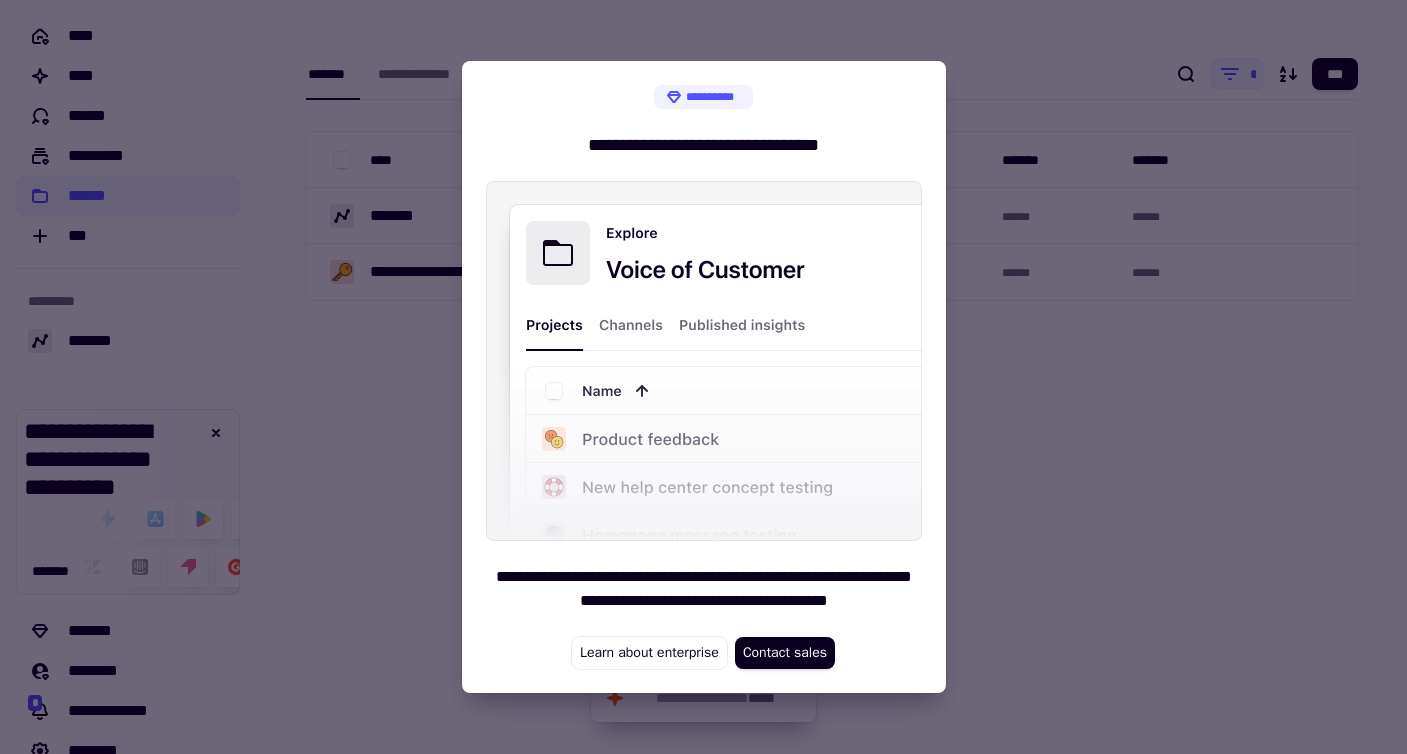 click at bounding box center [703, 377] 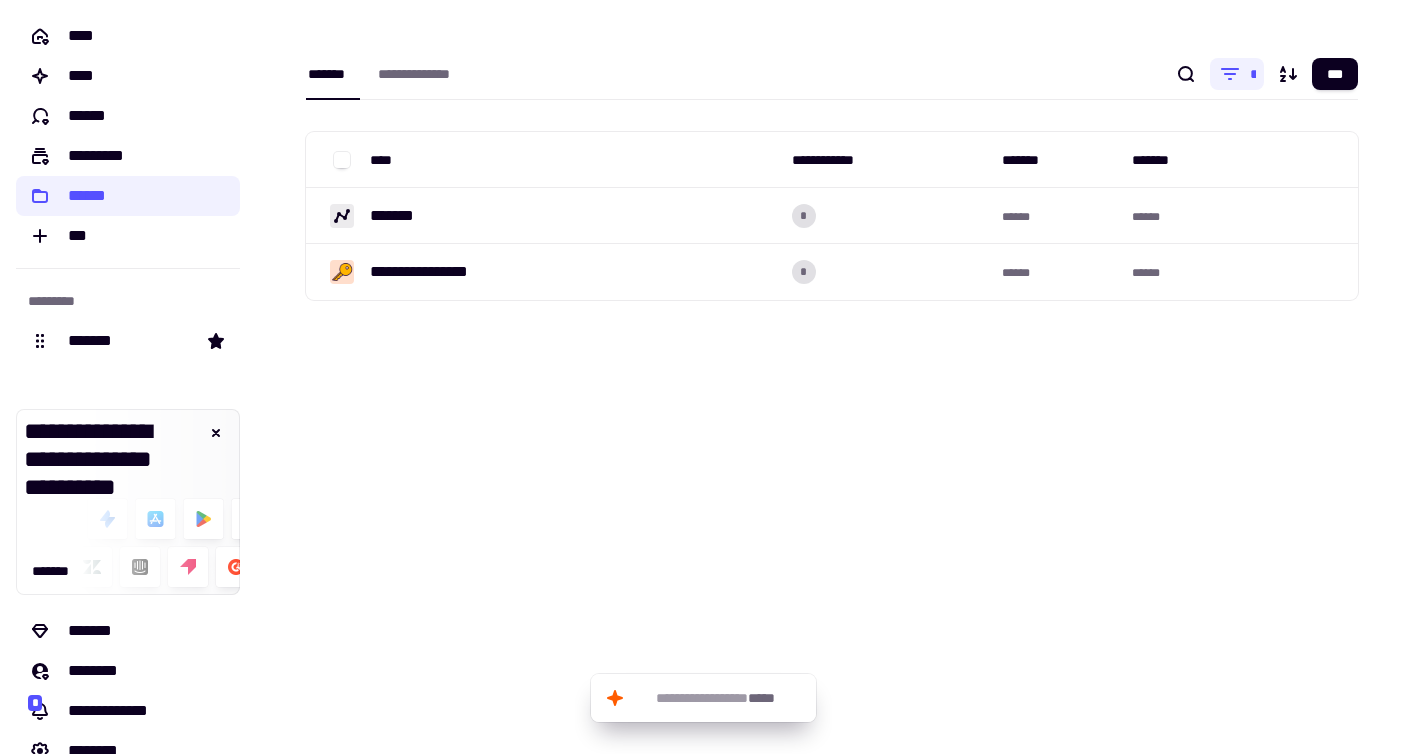 scroll, scrollTop: 73, scrollLeft: 0, axis: vertical 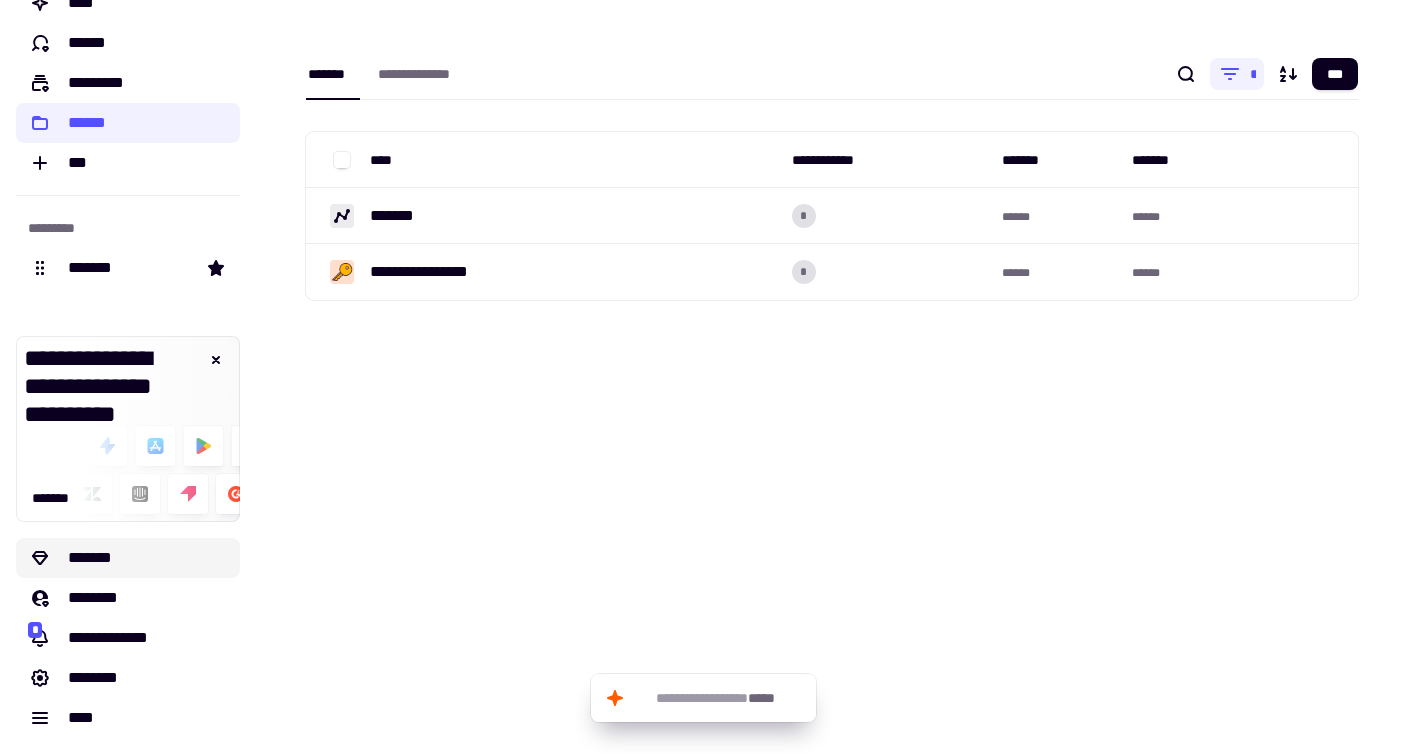 click on "*******" 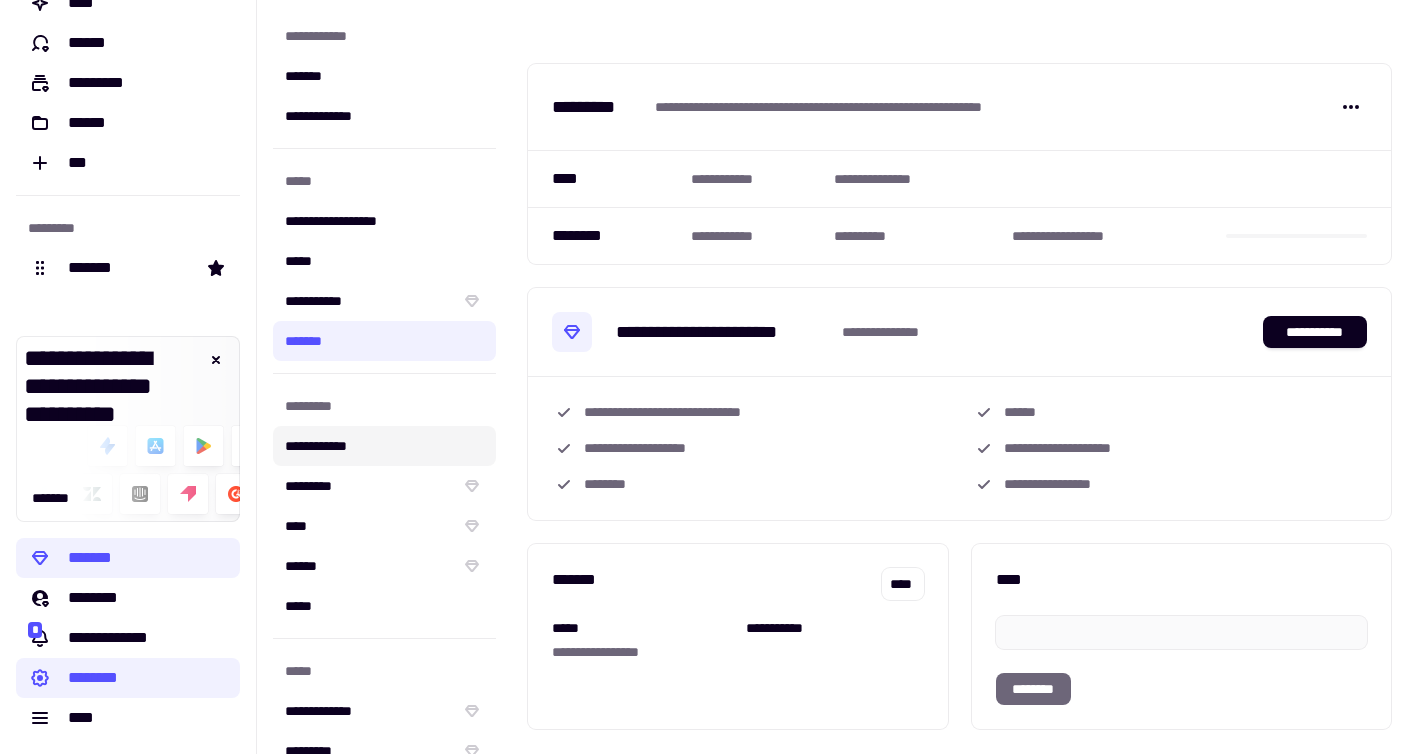 click on "**********" 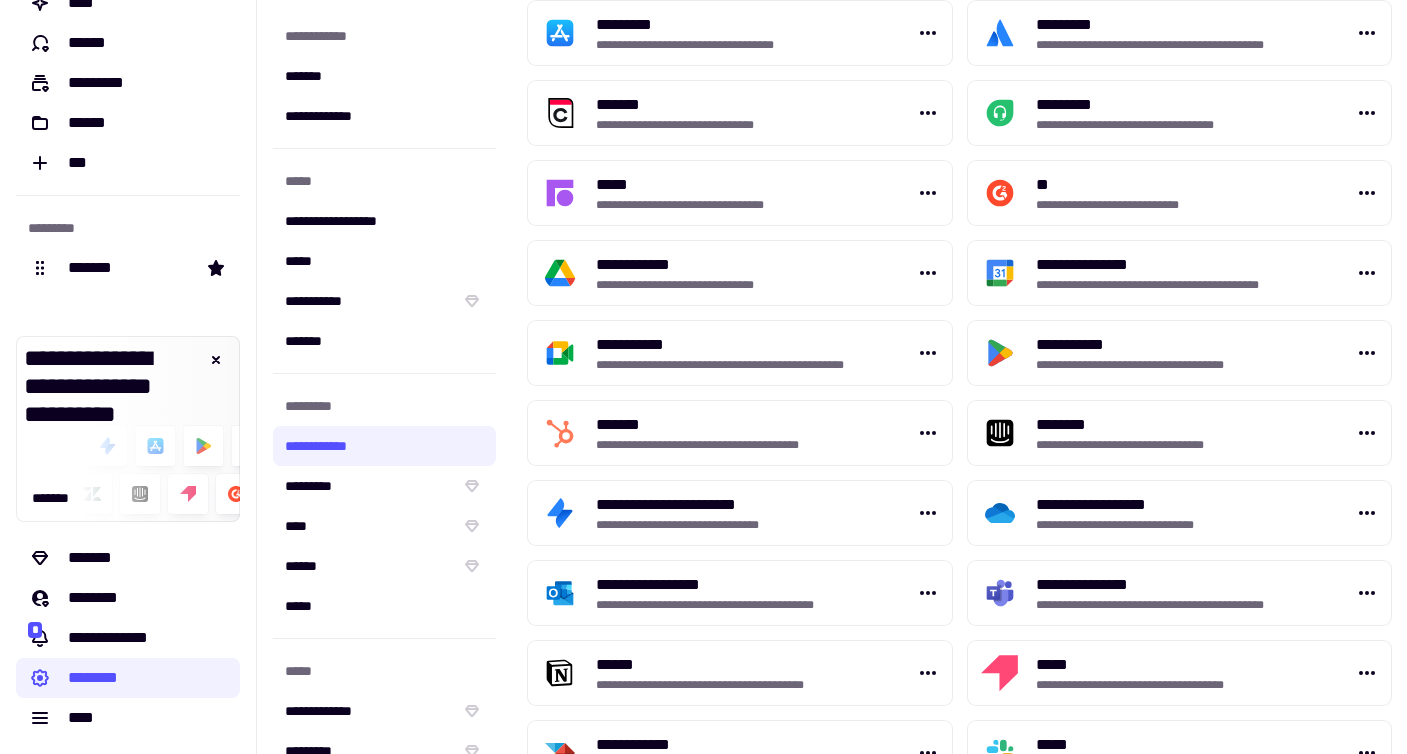 scroll, scrollTop: 938, scrollLeft: 0, axis: vertical 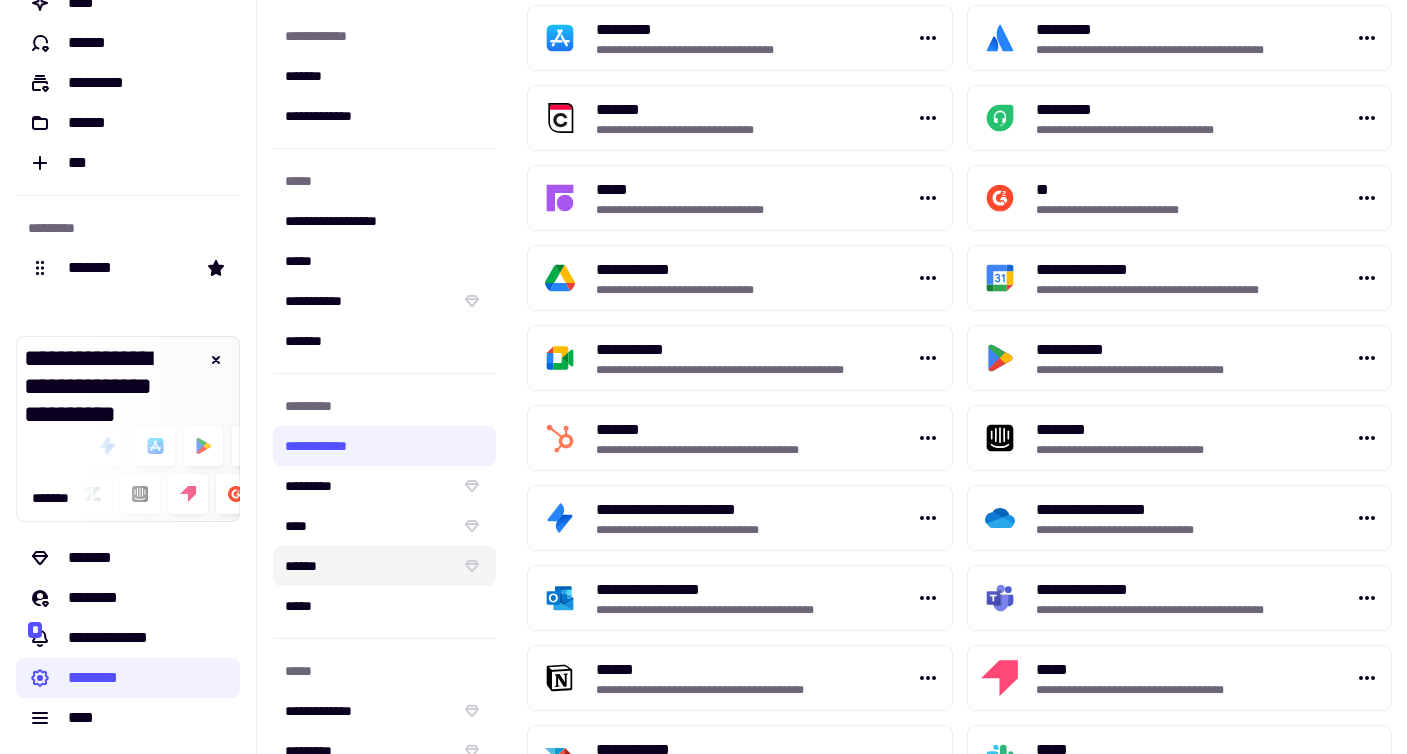 click on "******" 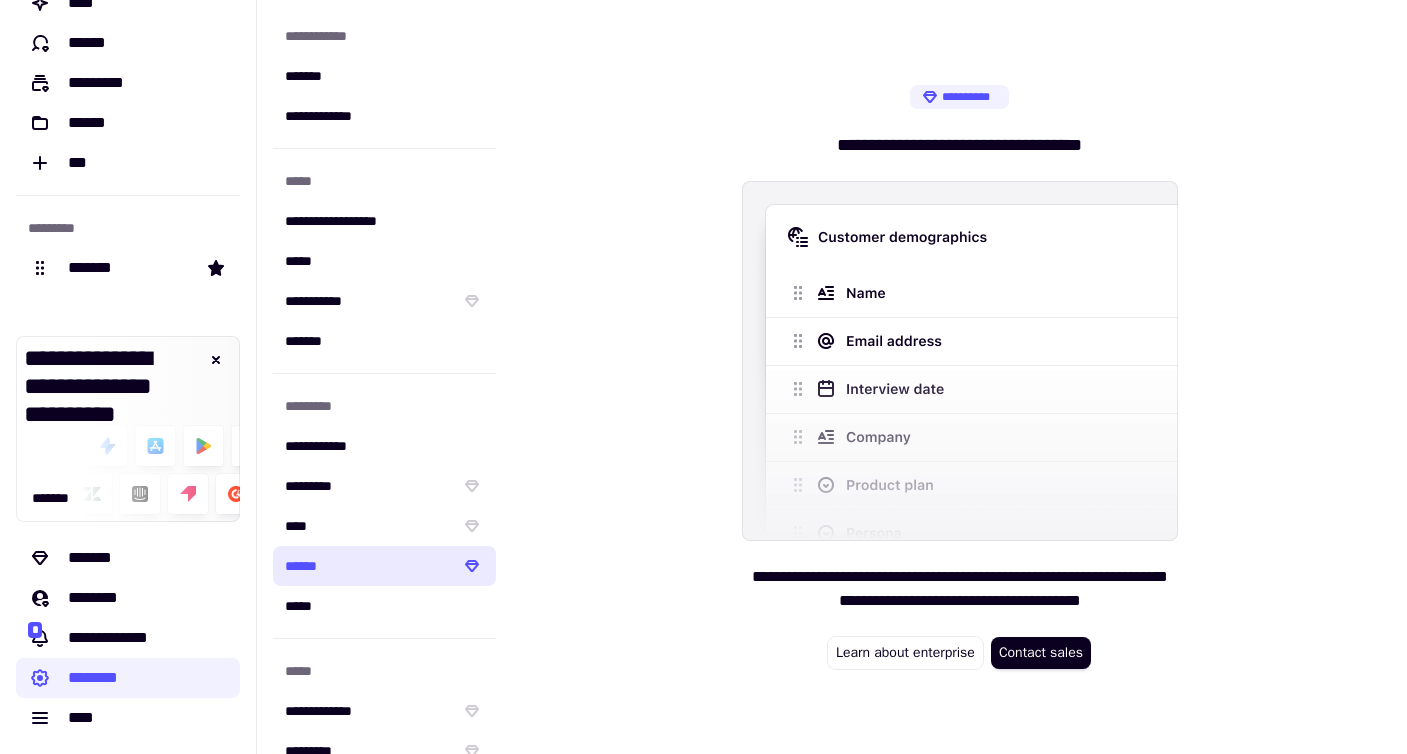 scroll, scrollTop: 0, scrollLeft: 0, axis: both 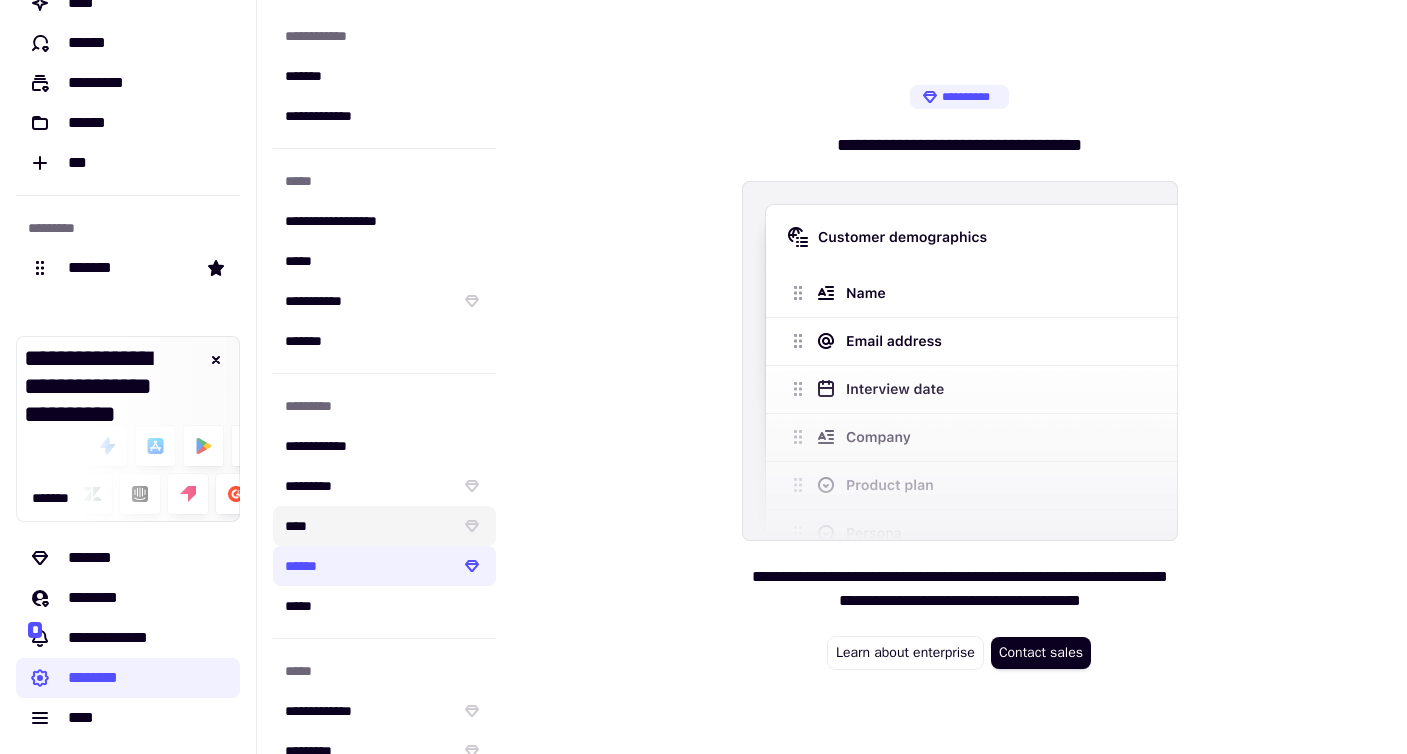 click on "****" 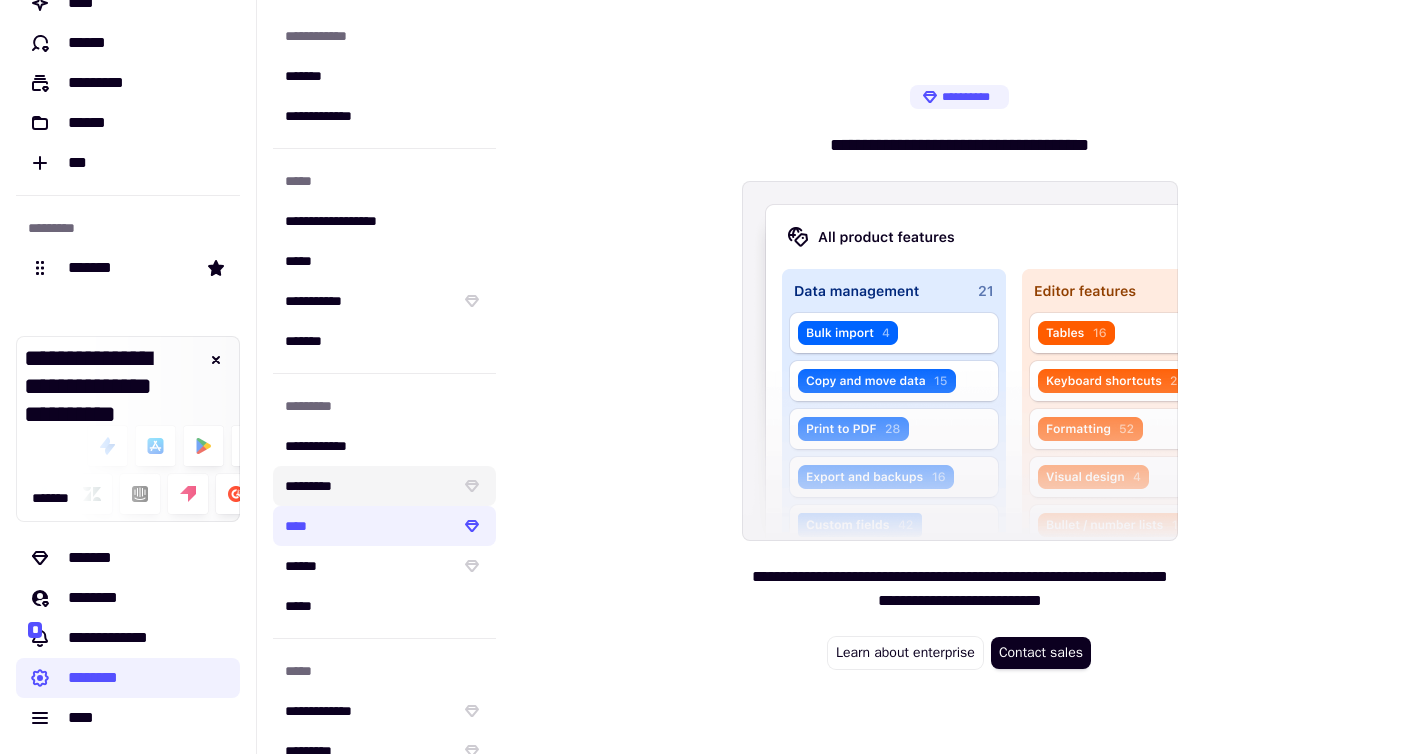 click on "*********" 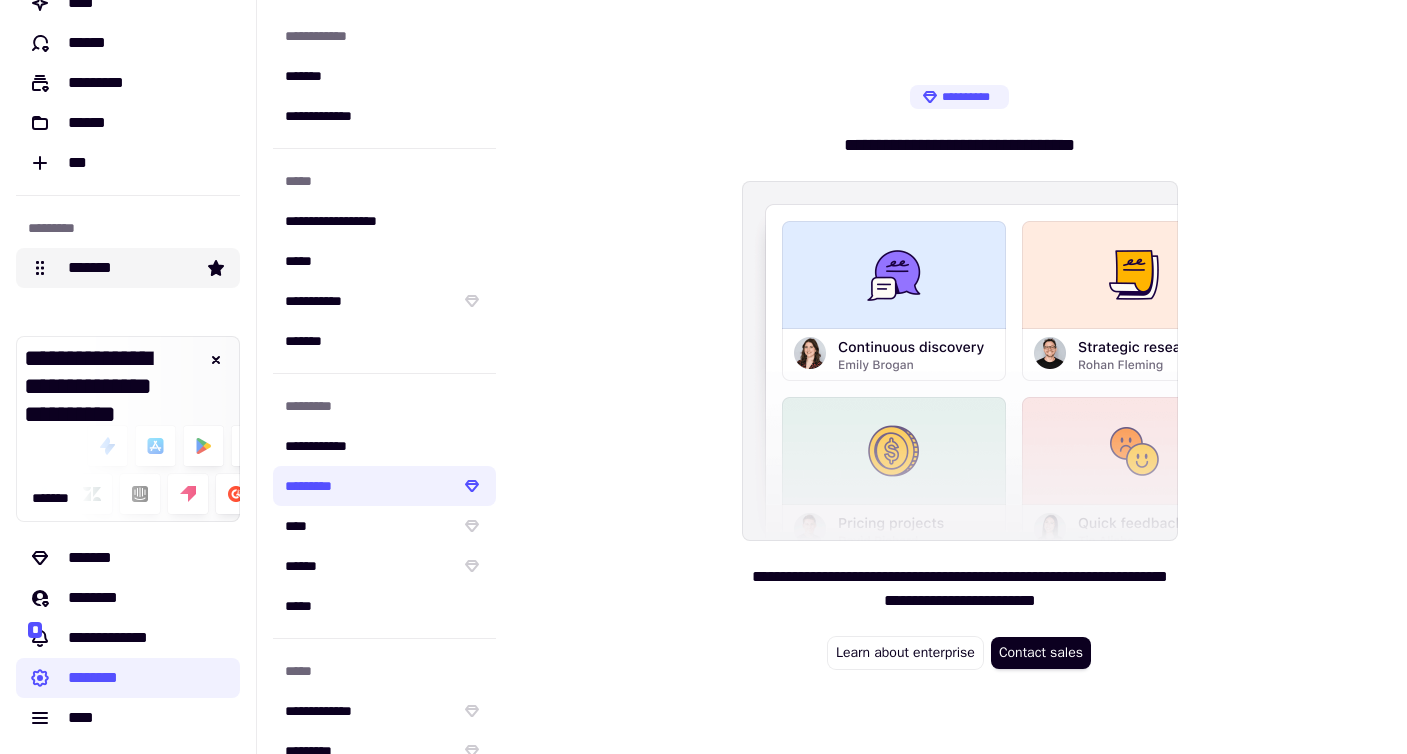 scroll, scrollTop: 0, scrollLeft: 0, axis: both 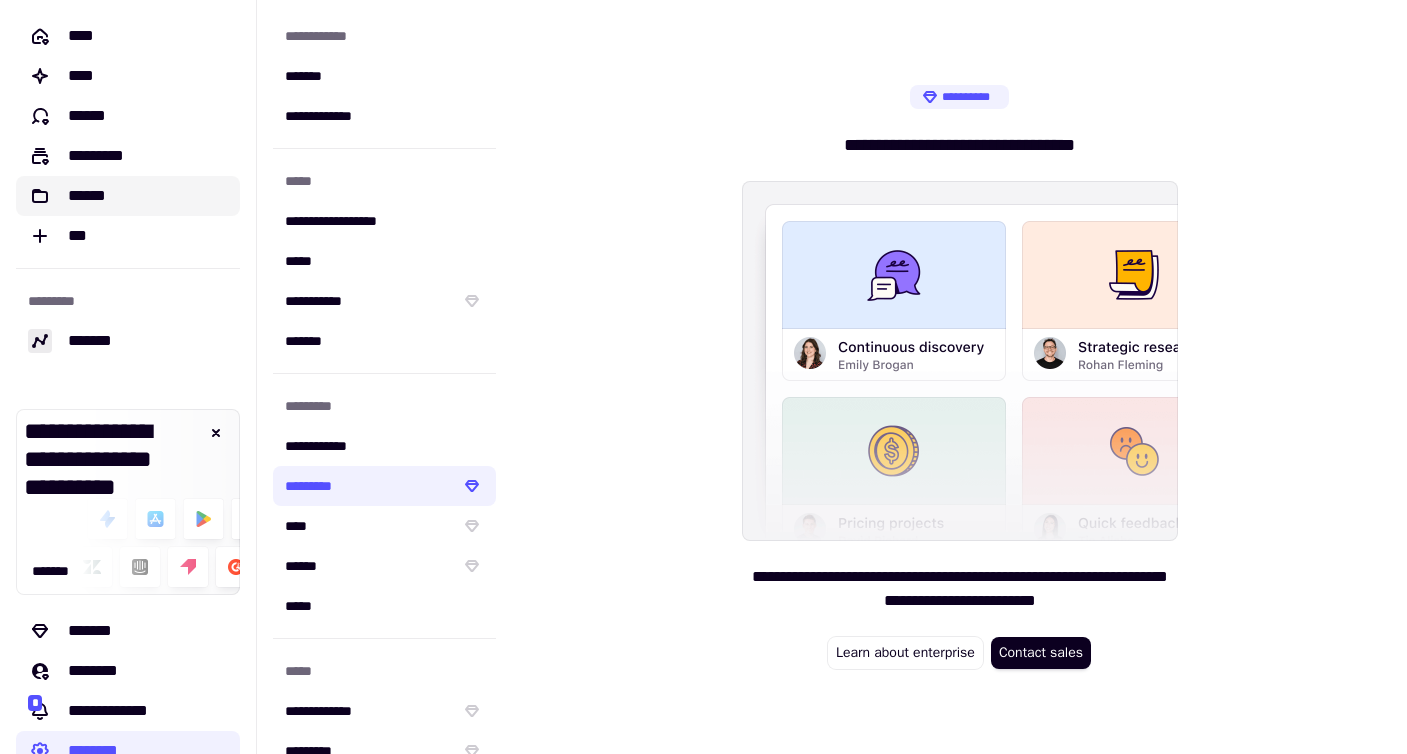 click on "******" 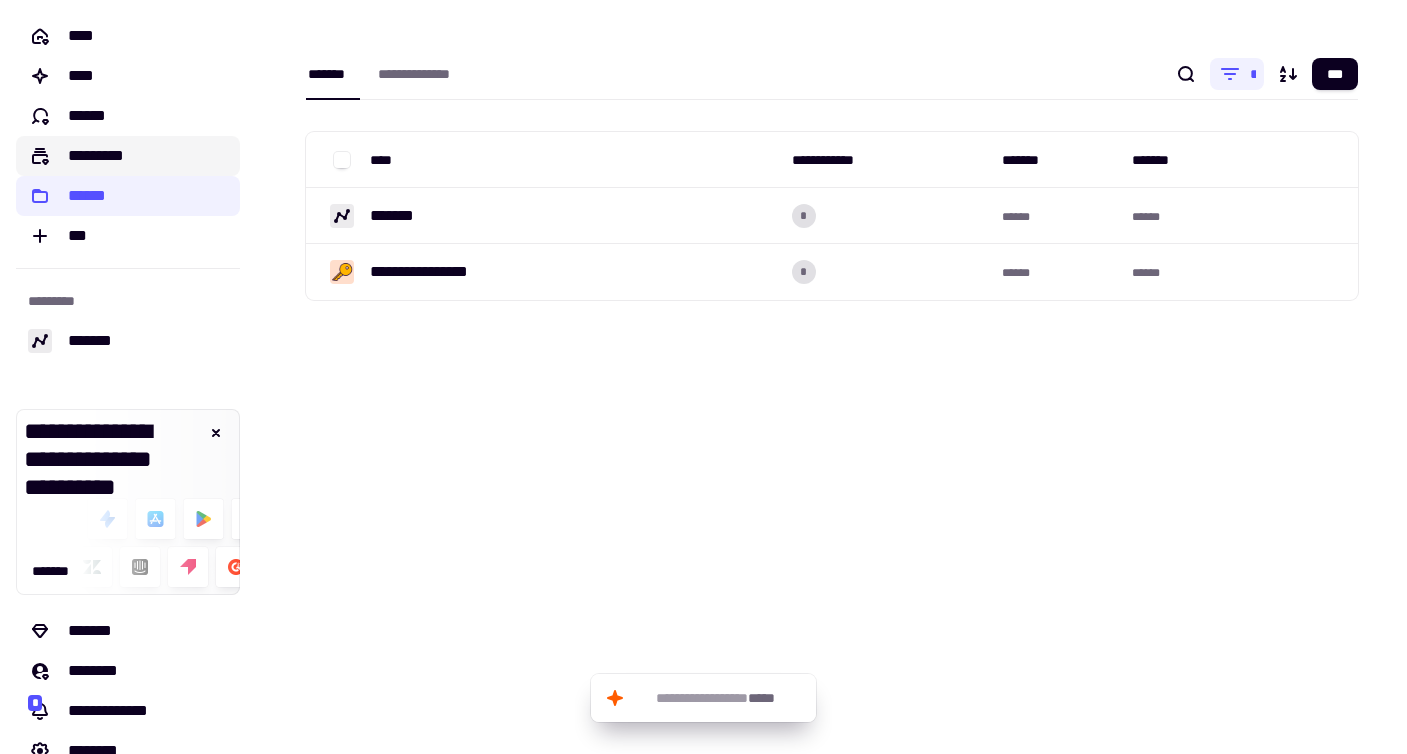 click on "*********" 